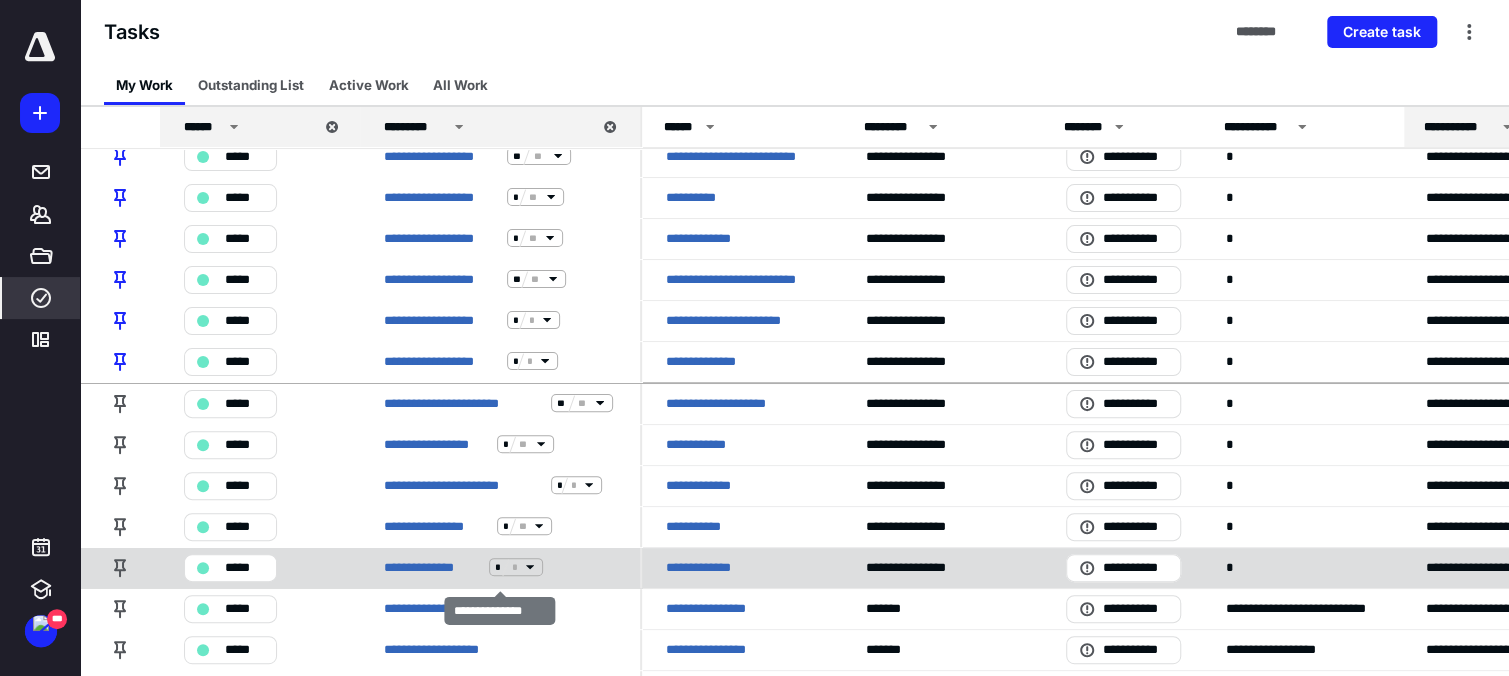 scroll, scrollTop: 109, scrollLeft: 0, axis: vertical 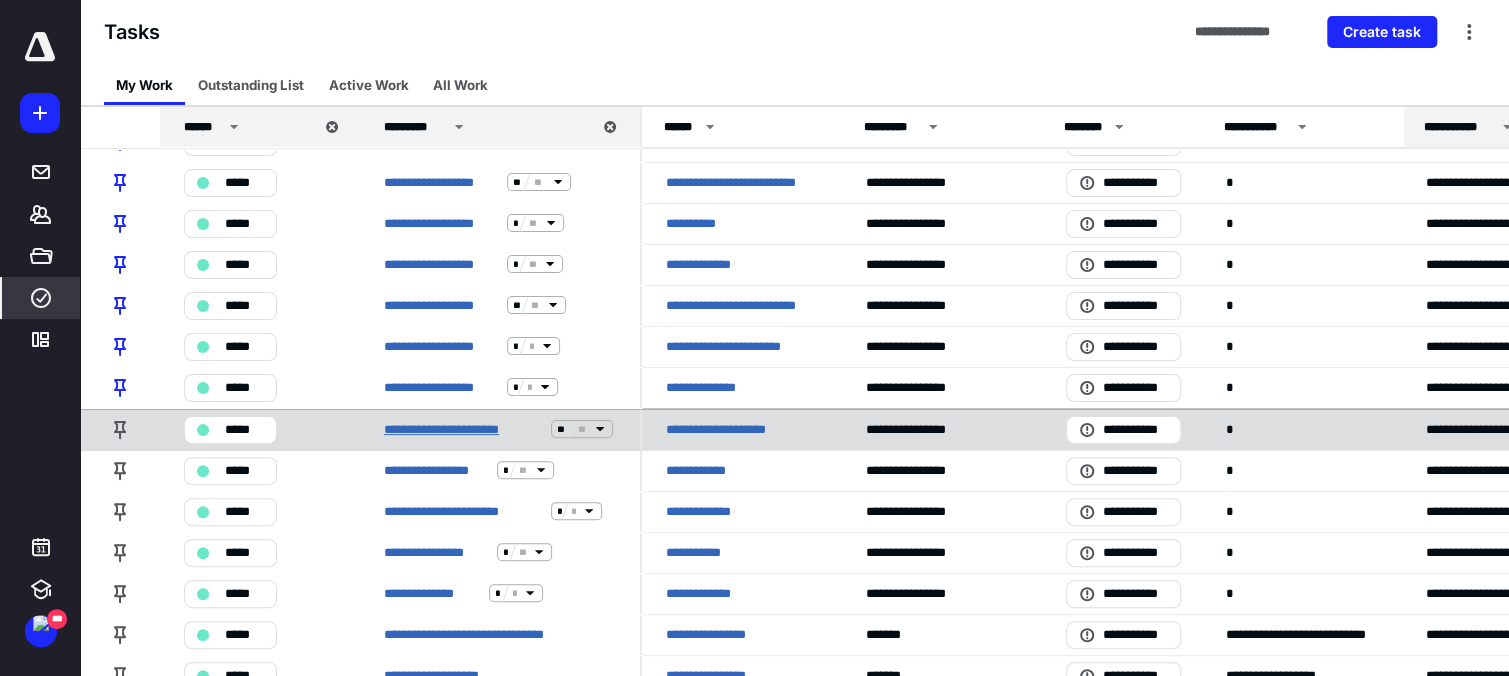 click on "**********" at bounding box center [463, 429] 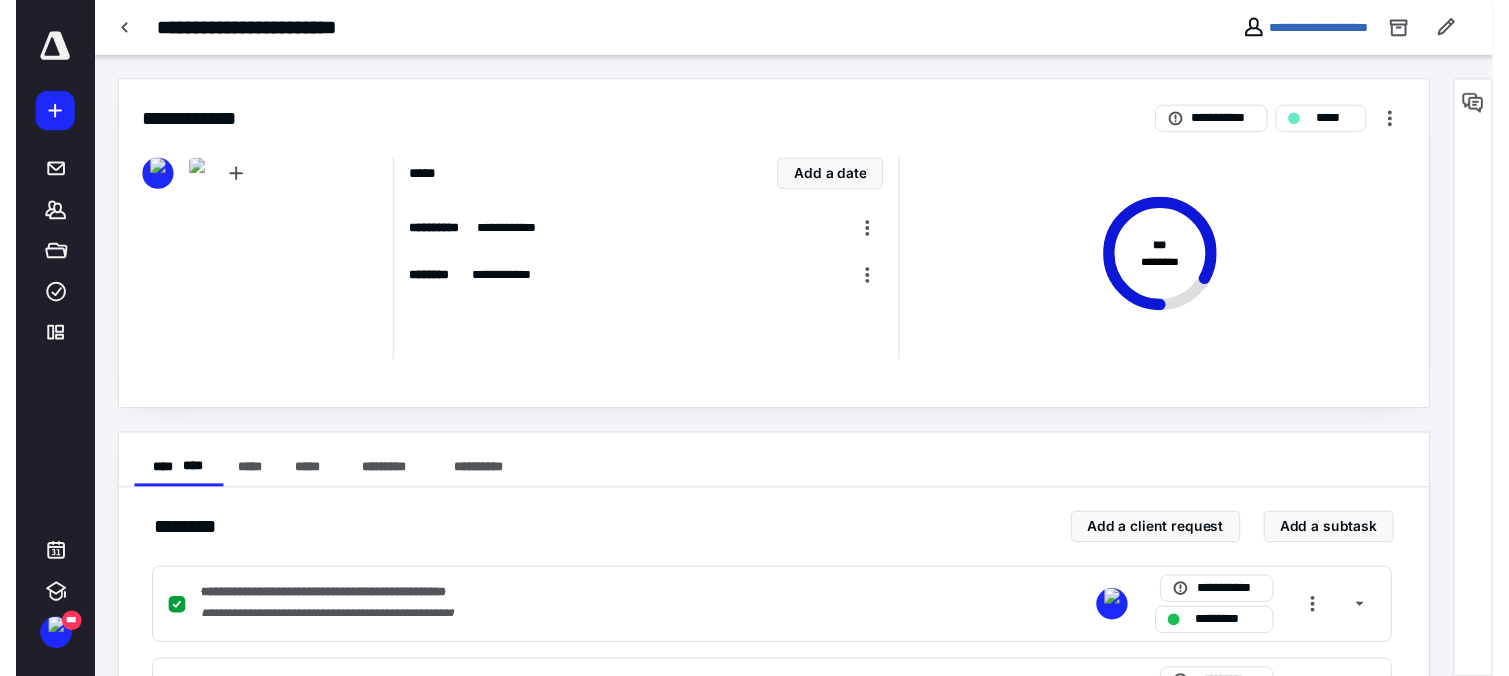 scroll, scrollTop: 0, scrollLeft: 0, axis: both 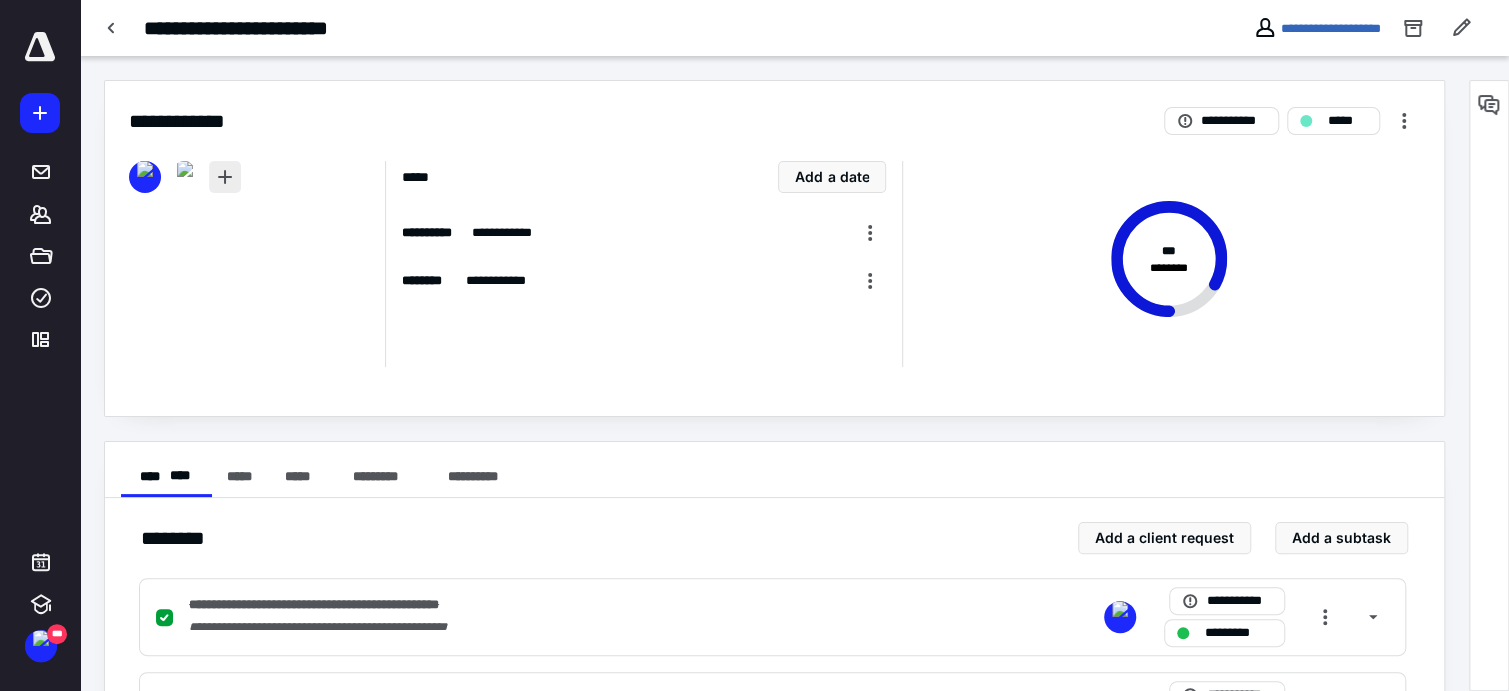 click at bounding box center (225, 177) 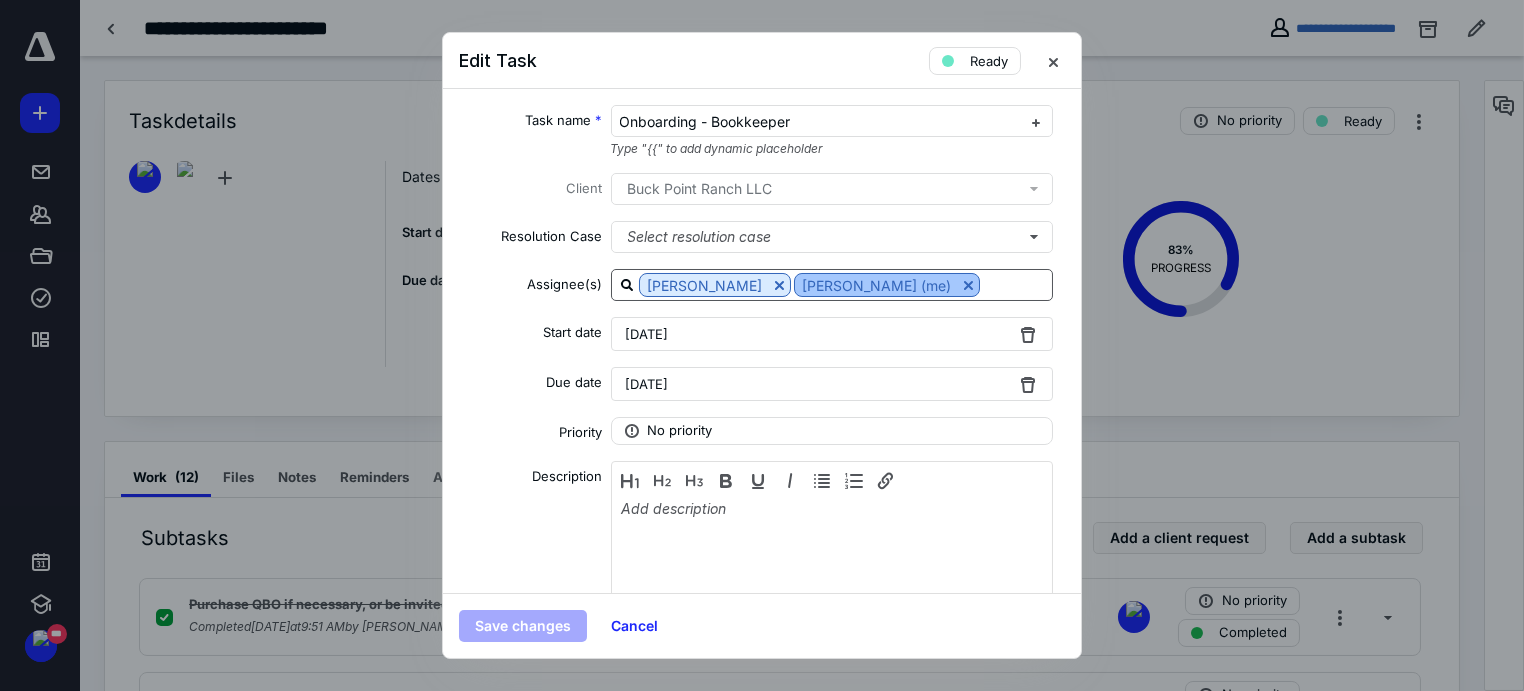click at bounding box center [968, 285] 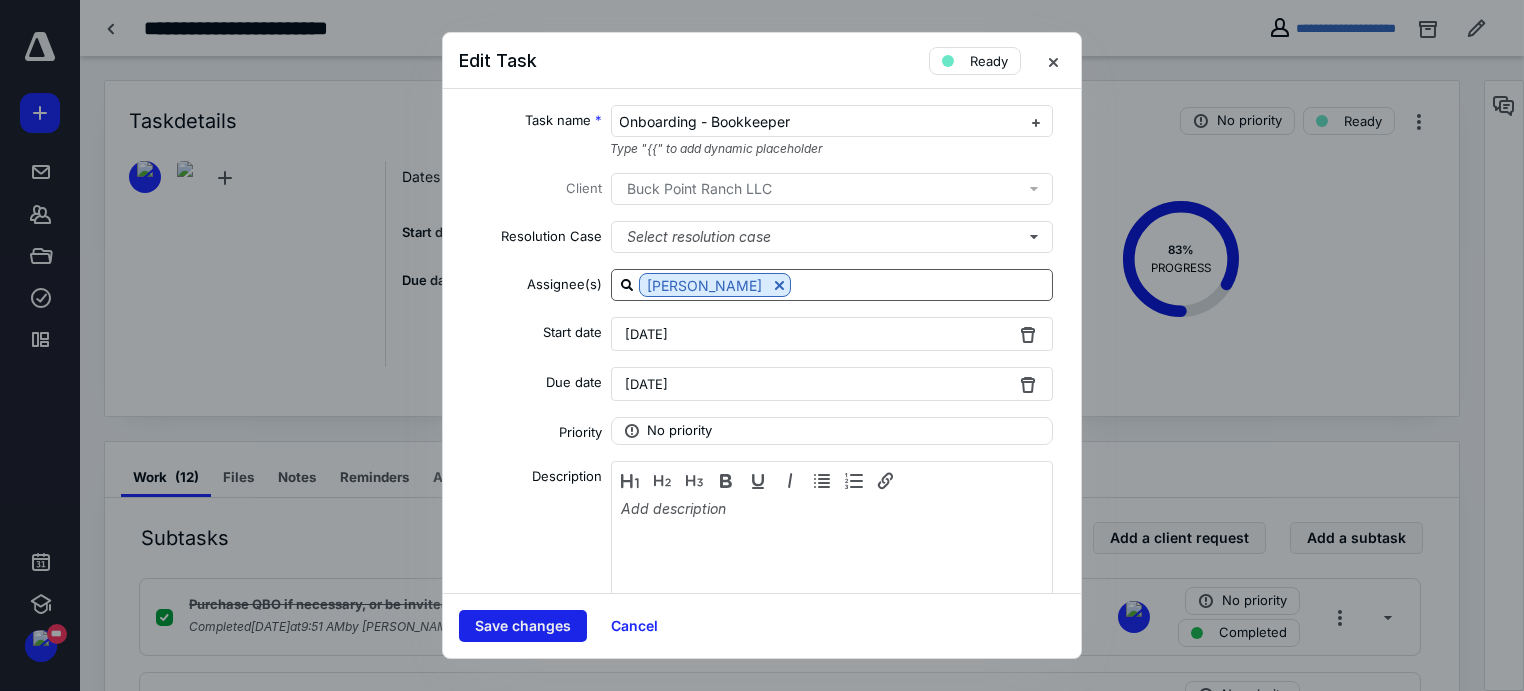 click on "Save changes" at bounding box center (523, 626) 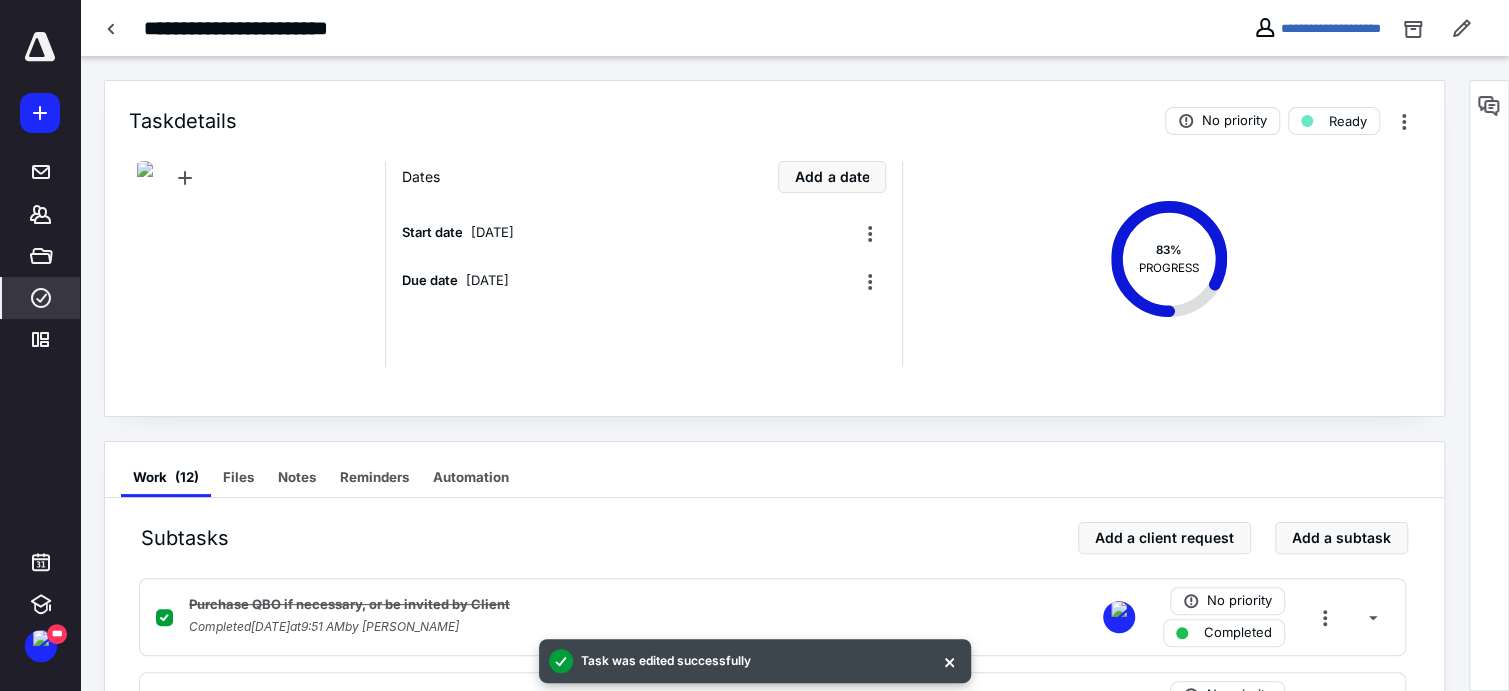click on "****" at bounding box center (41, 298) 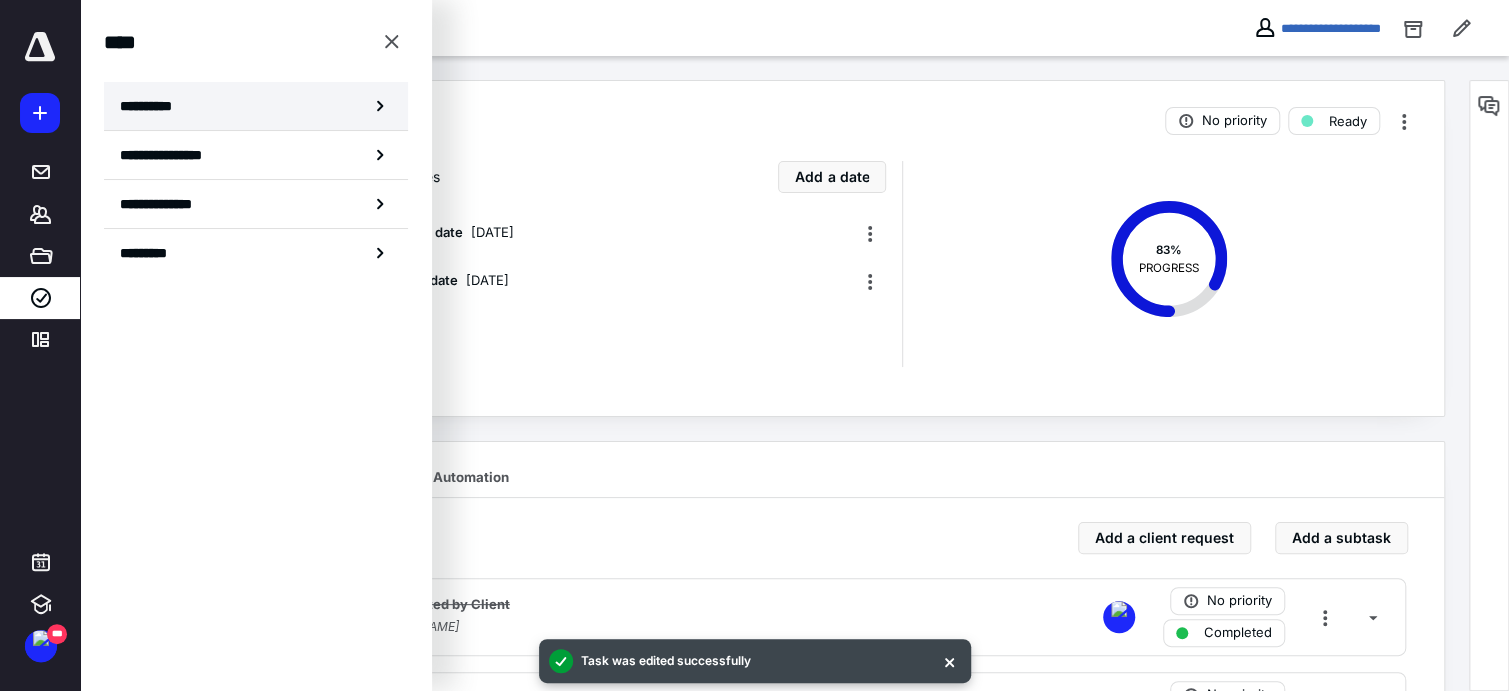 click on "**********" at bounding box center [153, 106] 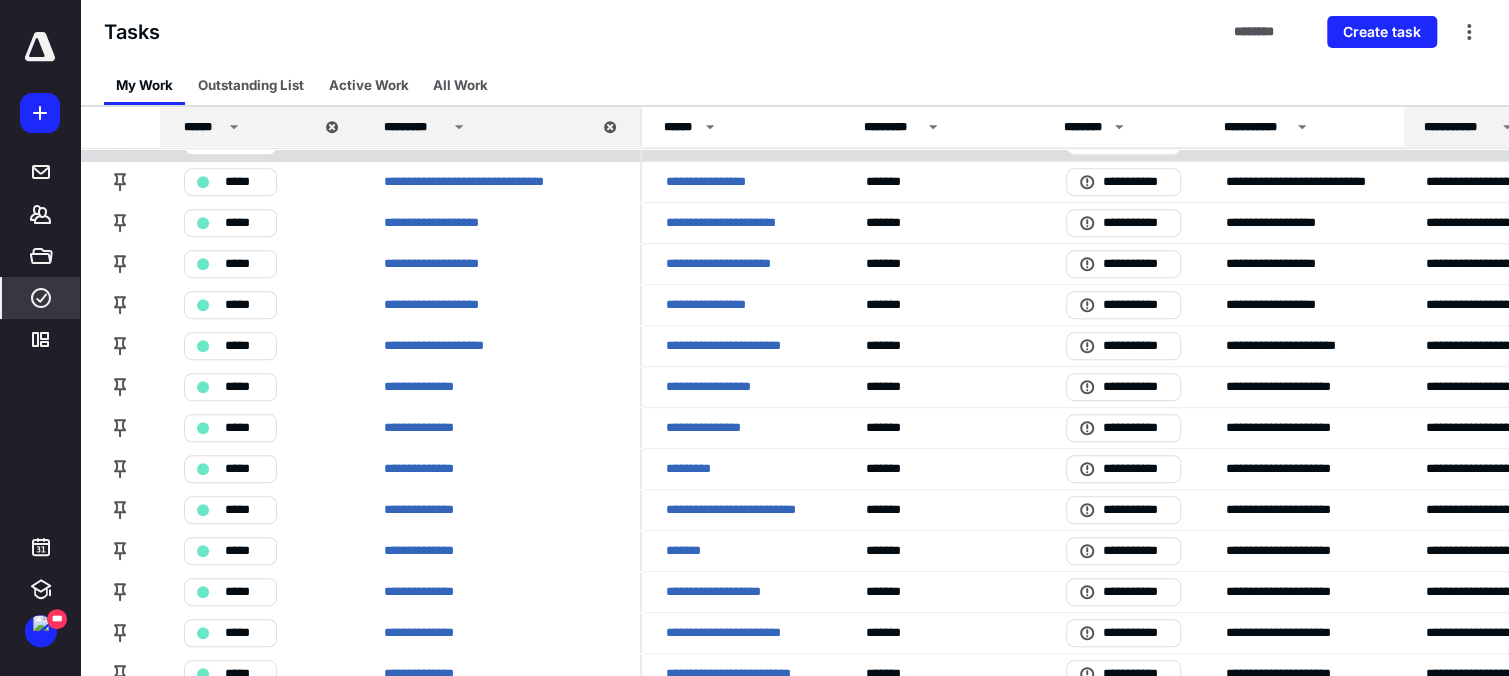 scroll, scrollTop: 477, scrollLeft: 0, axis: vertical 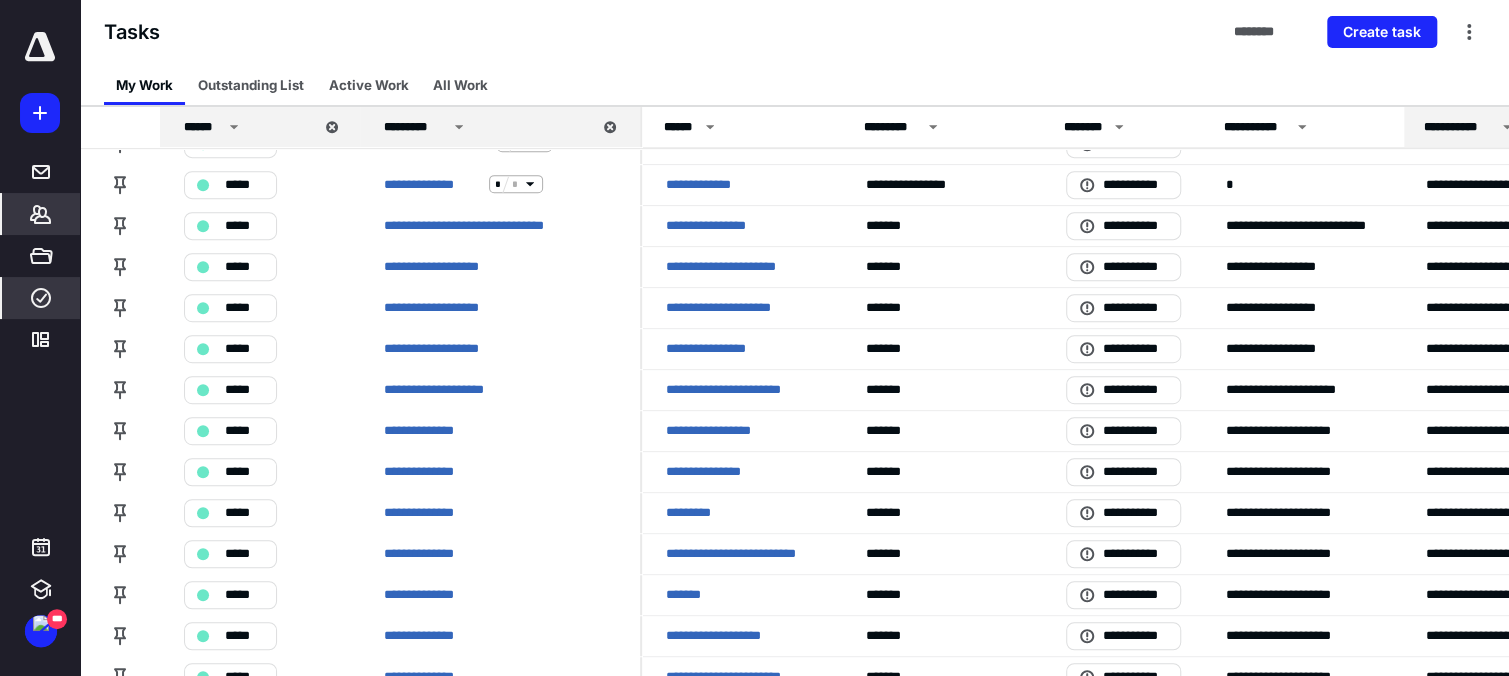 click on "*******" at bounding box center (41, 214) 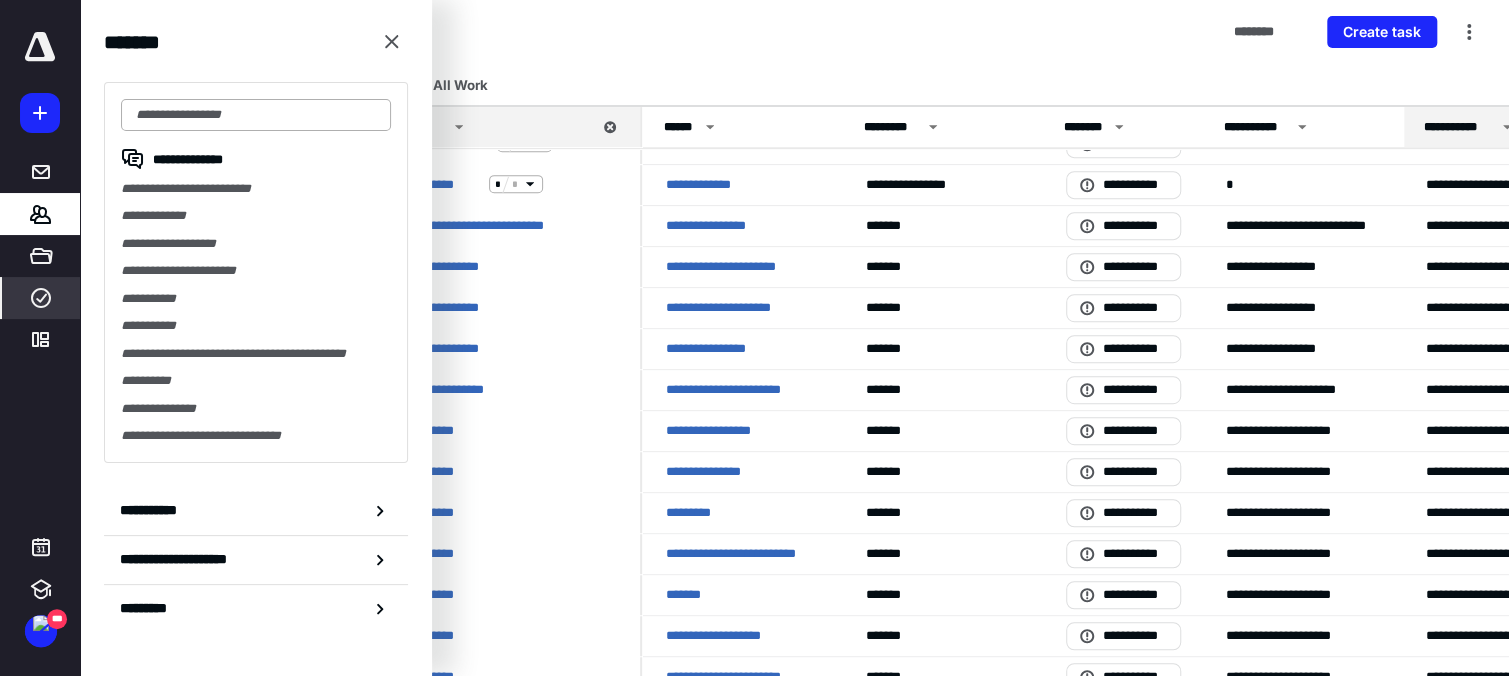 click at bounding box center (256, 115) 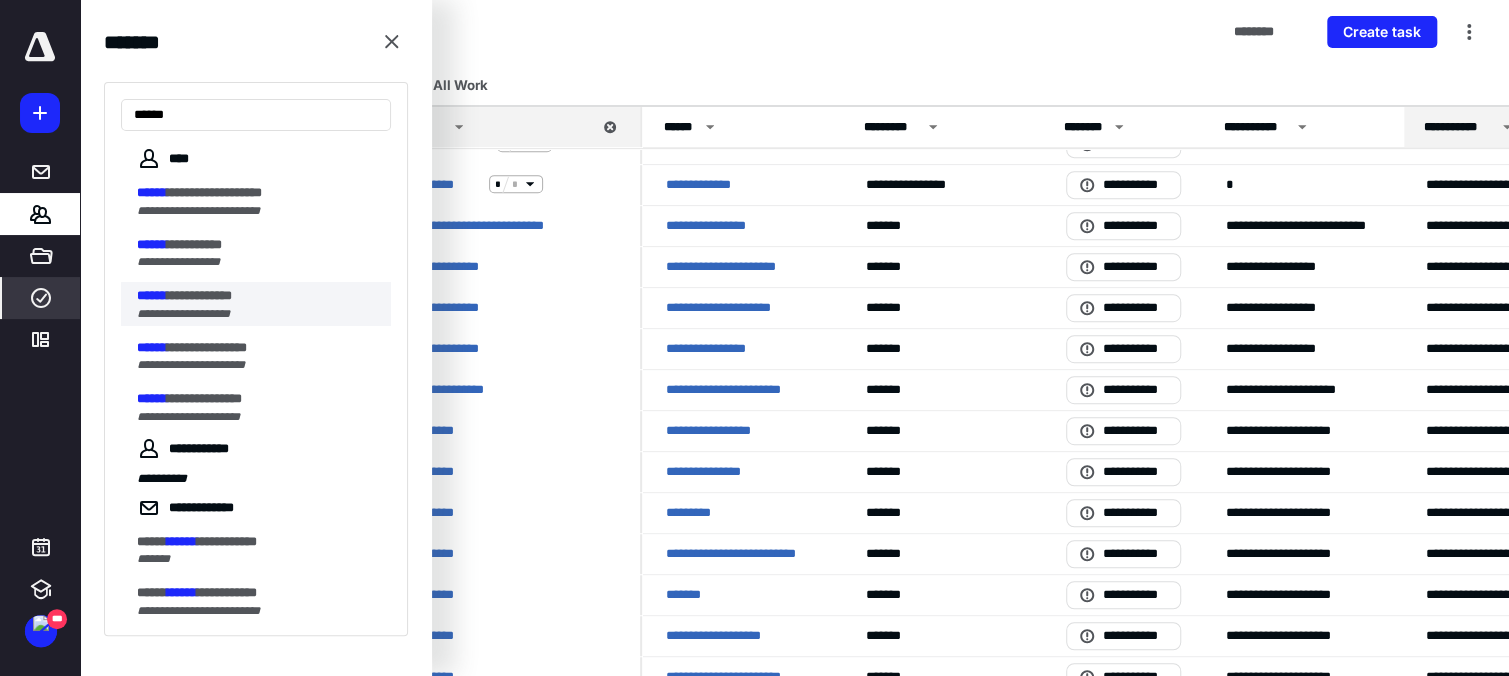 type on "******" 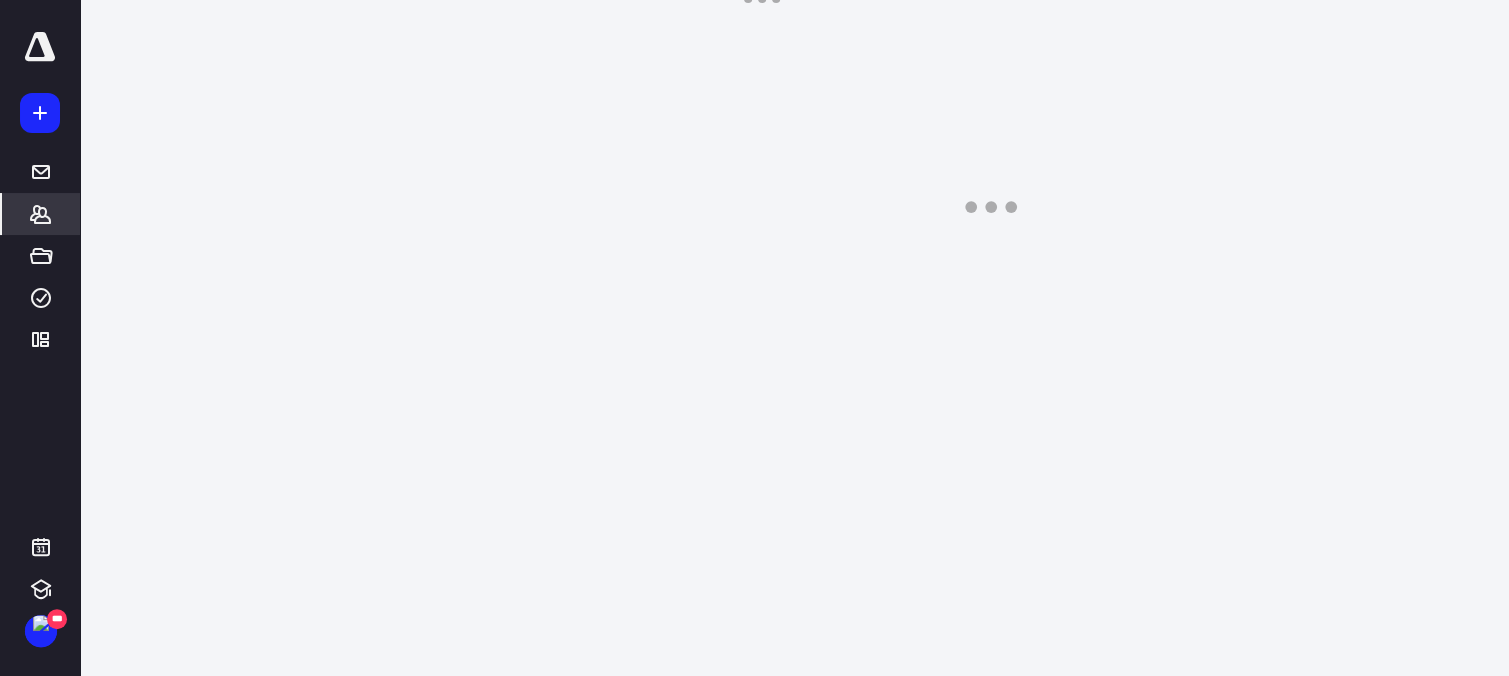 scroll, scrollTop: 0, scrollLeft: 0, axis: both 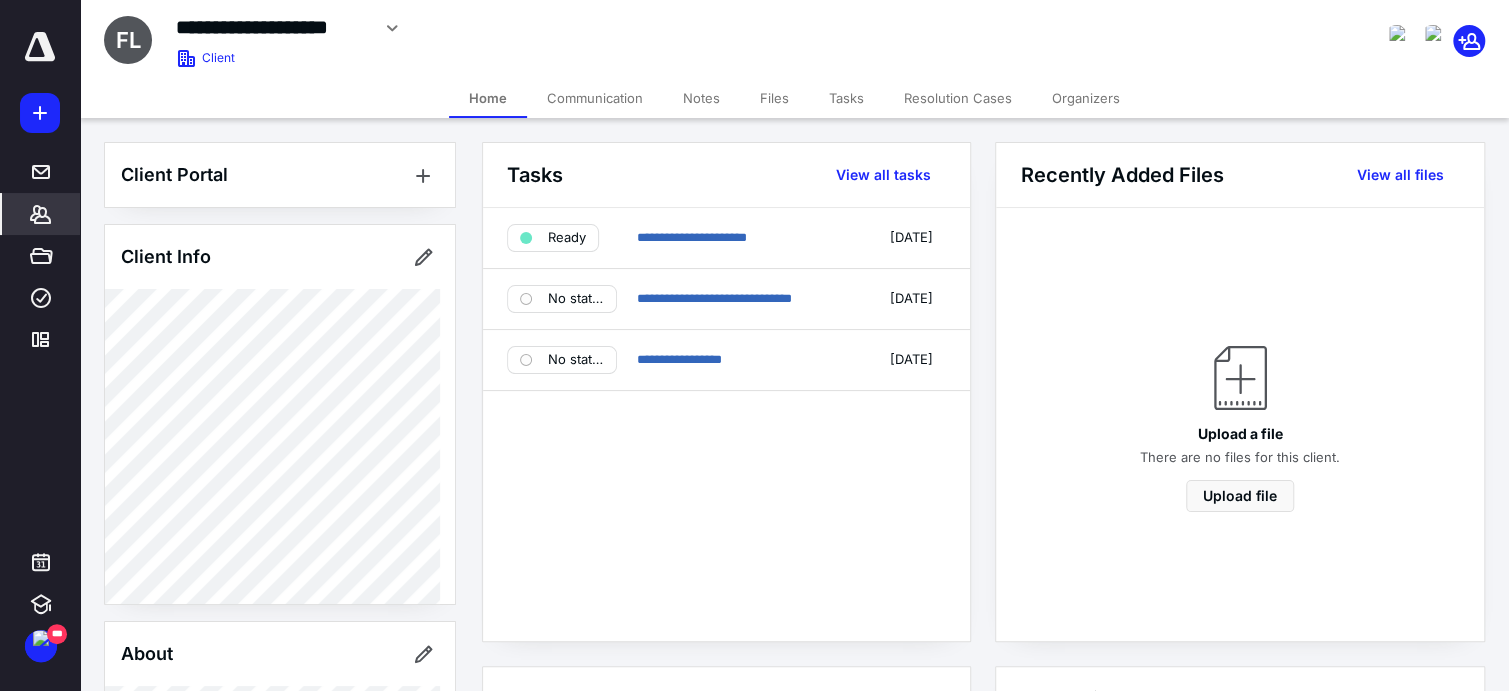 click on "Tasks" at bounding box center [846, 98] 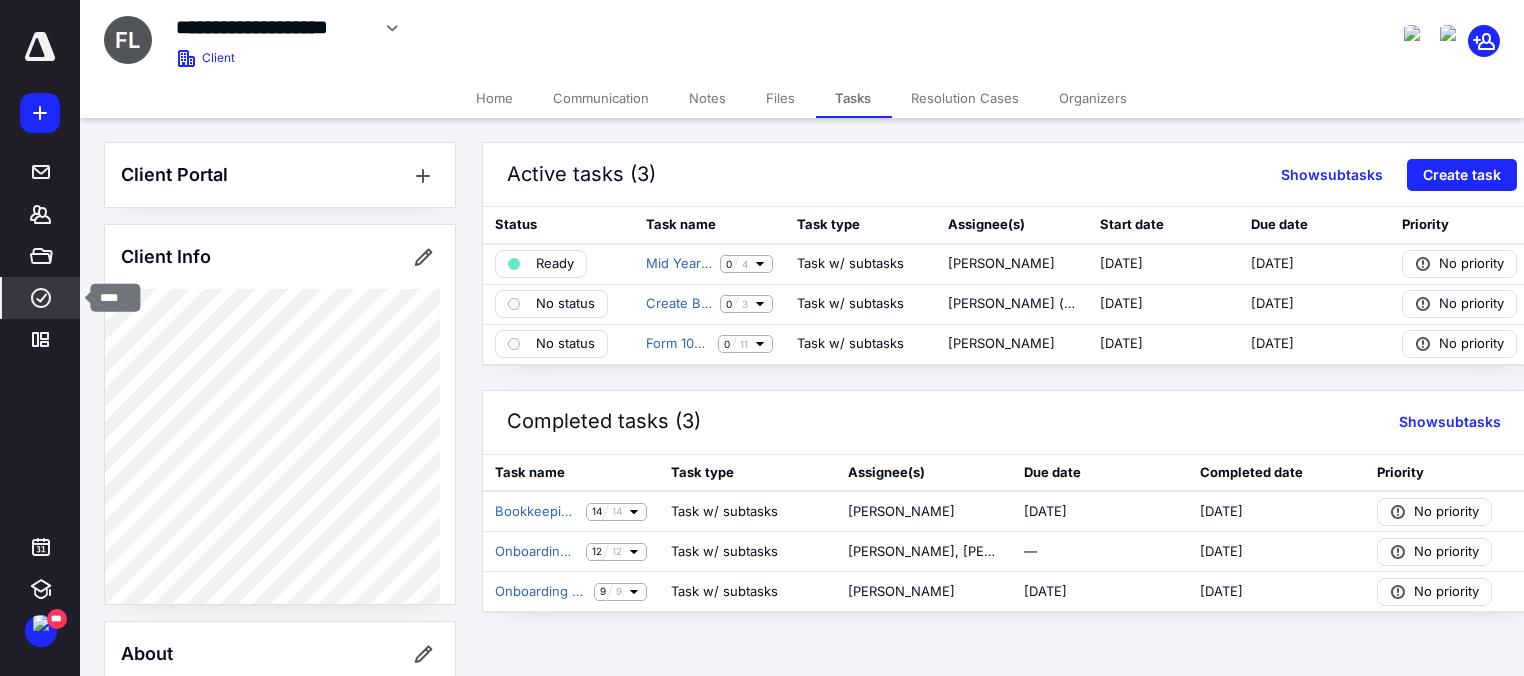 click 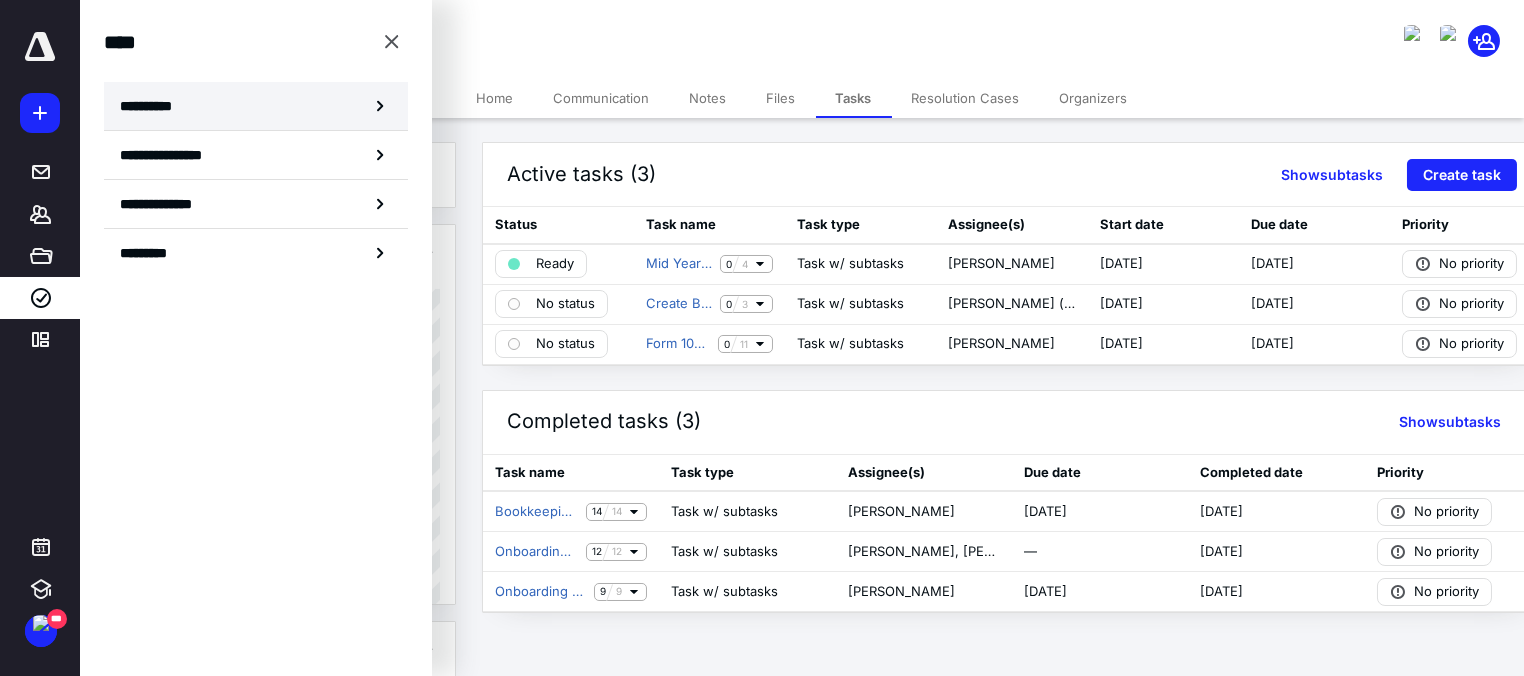 click on "**********" at bounding box center [153, 106] 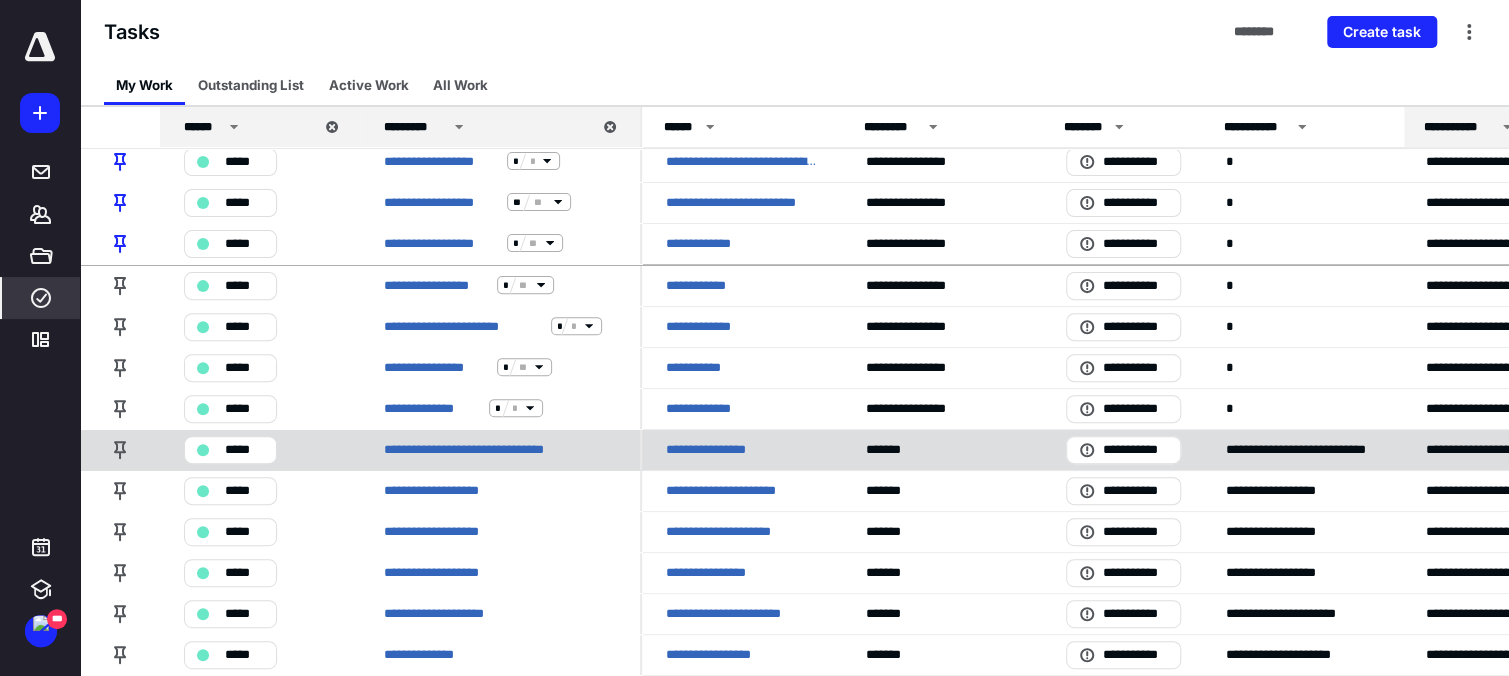 scroll, scrollTop: 644, scrollLeft: 0, axis: vertical 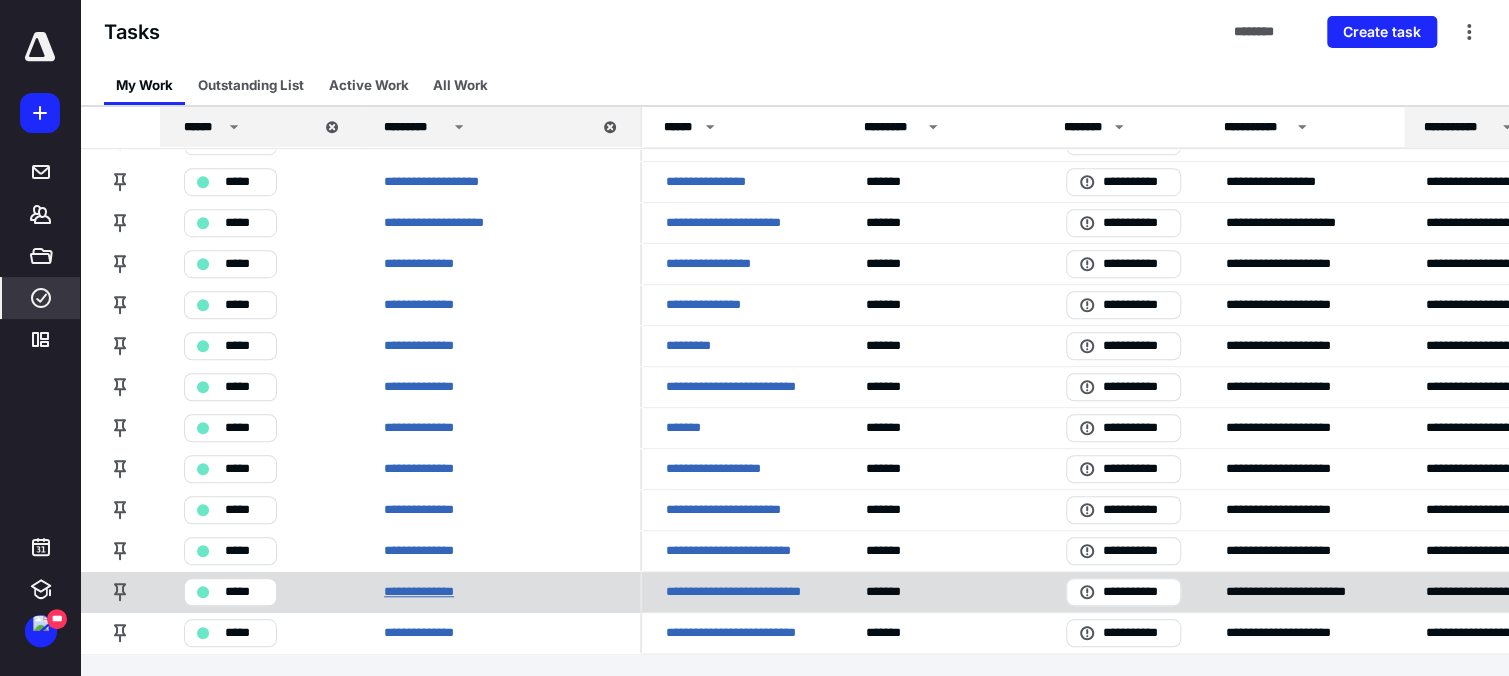 click on "**********" at bounding box center (426, 591) 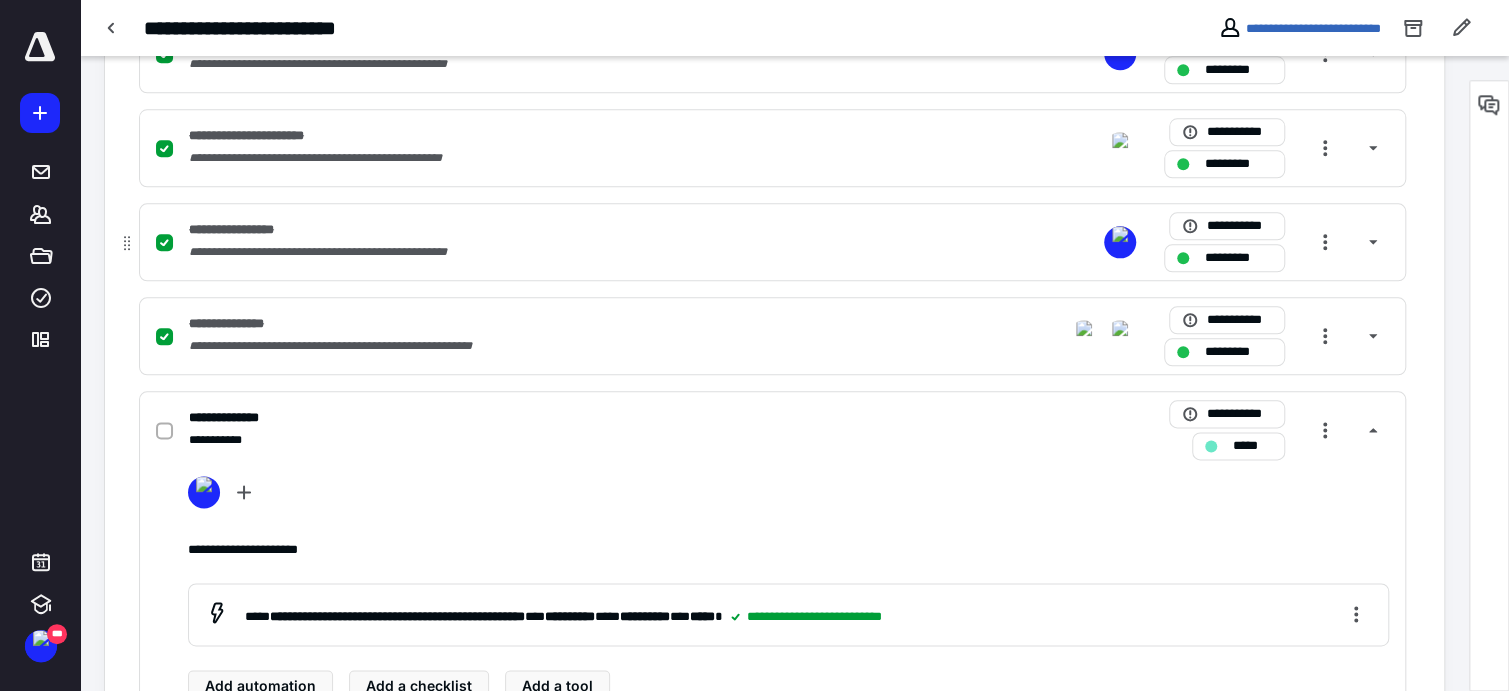 scroll, scrollTop: 1333, scrollLeft: 0, axis: vertical 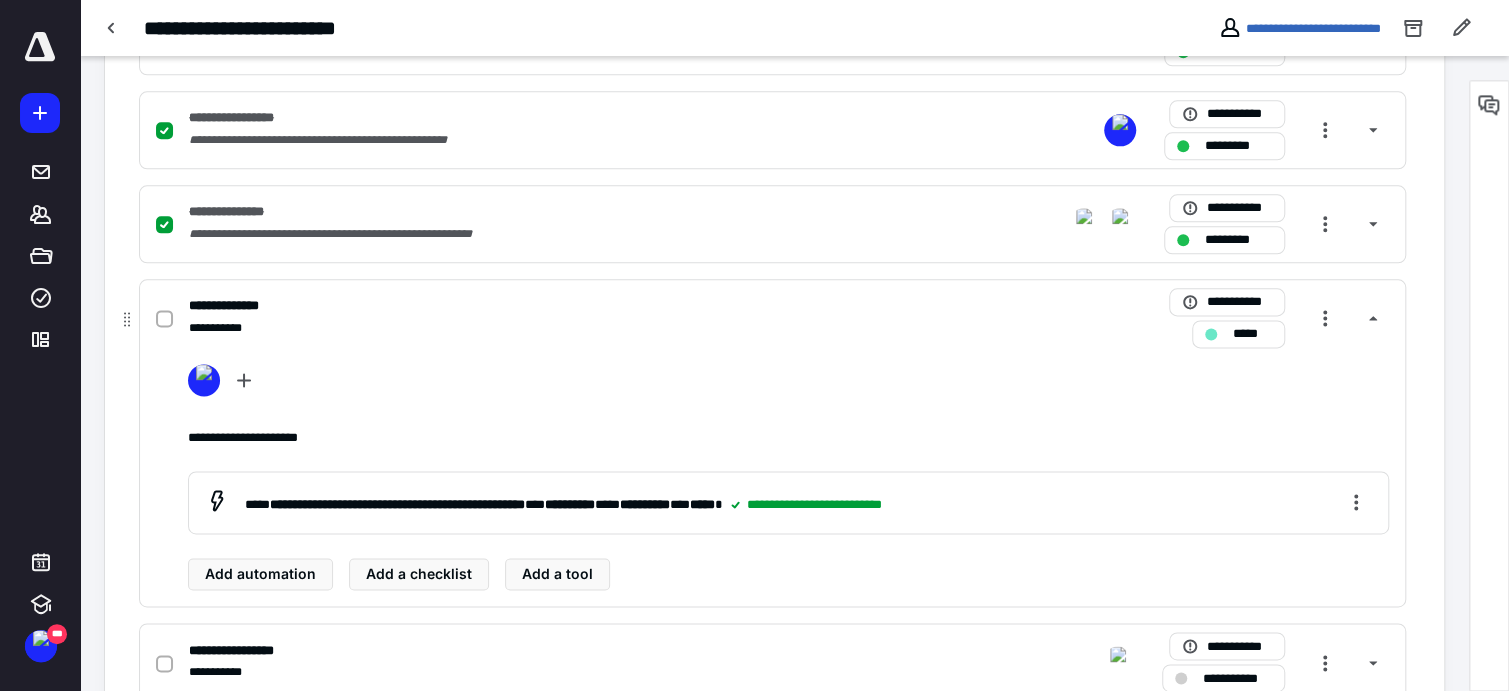 click at bounding box center [164, 319] 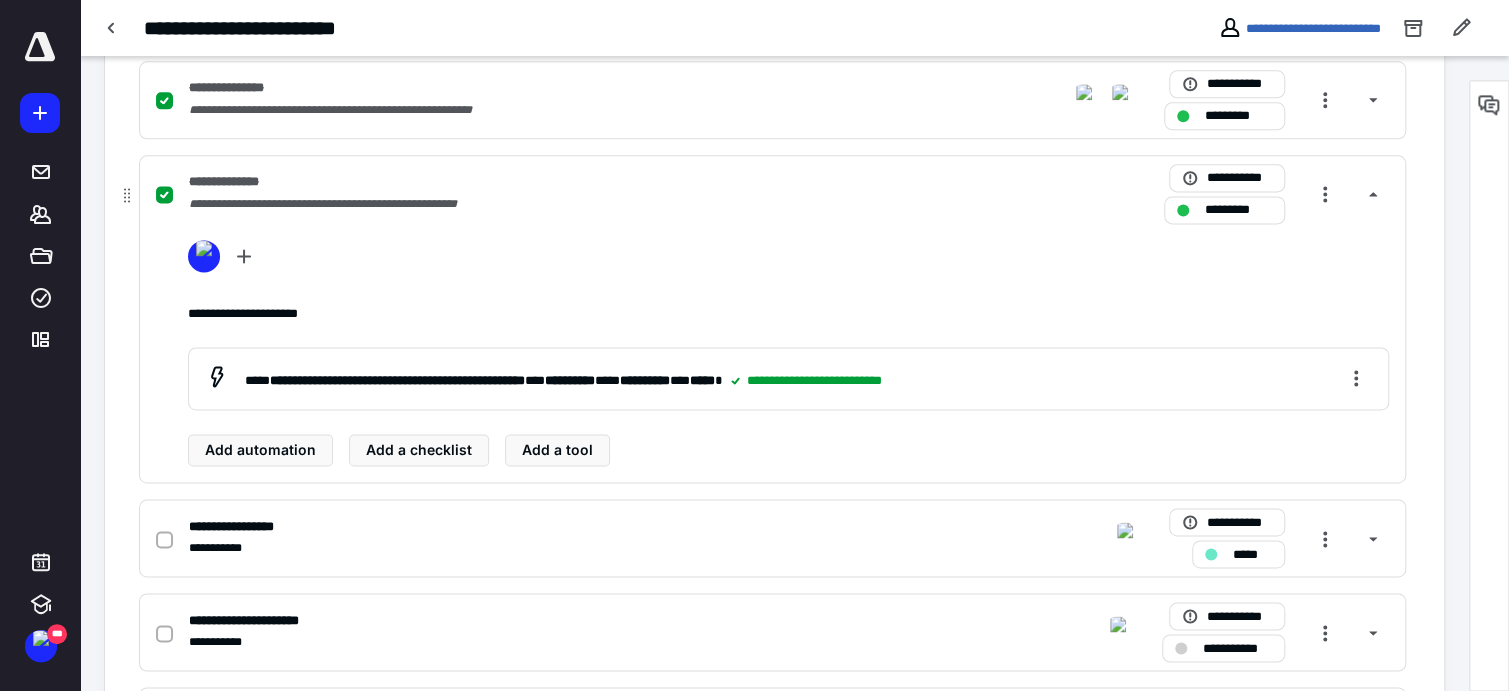scroll, scrollTop: 1579, scrollLeft: 0, axis: vertical 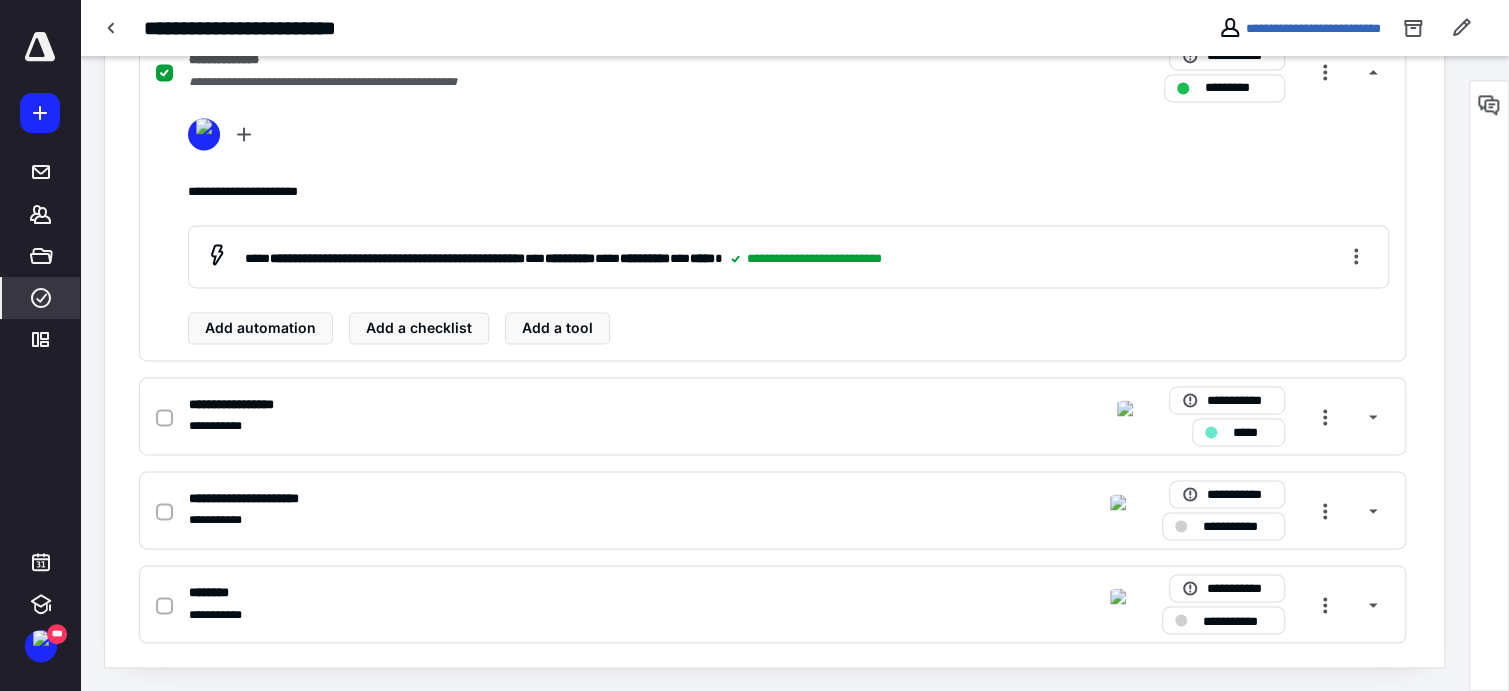 drag, startPoint x: 42, startPoint y: 302, endPoint x: 58, endPoint y: 283, distance: 24.839485 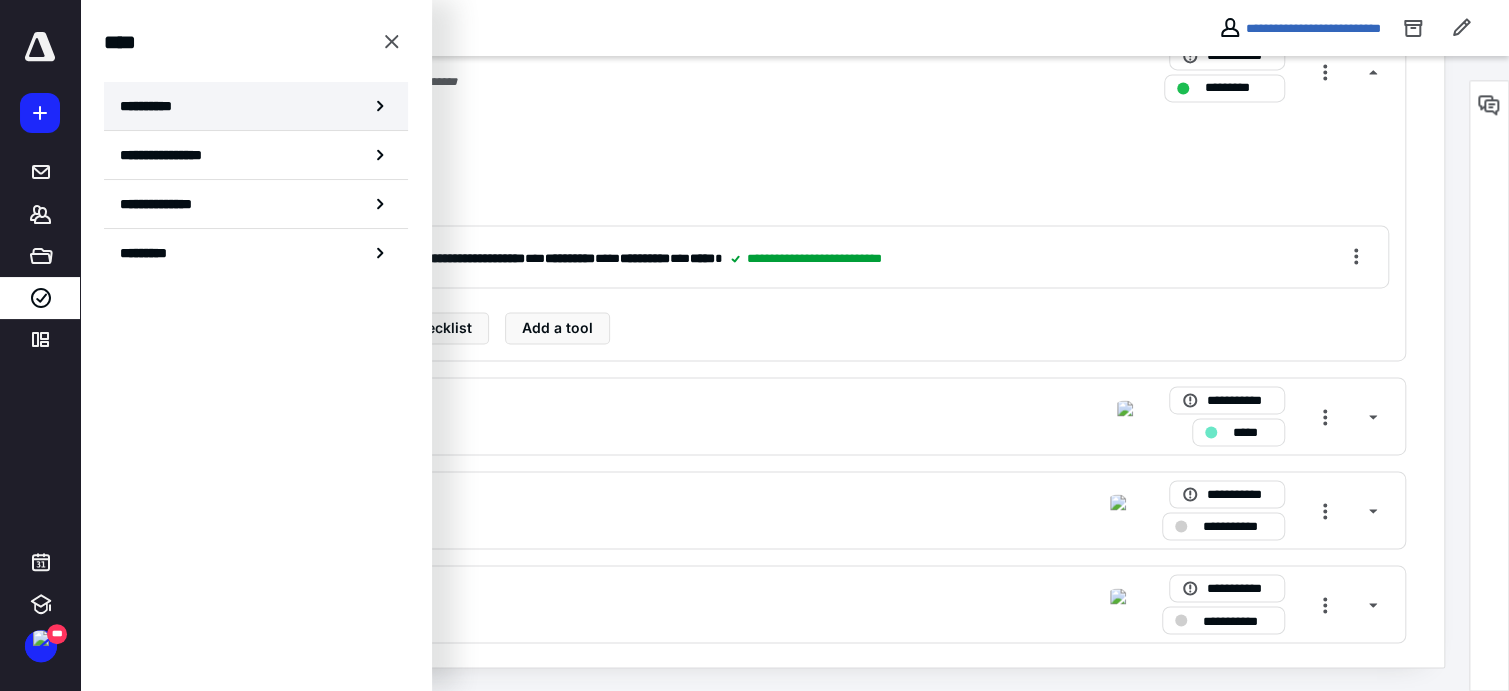 click on "**********" at bounding box center [153, 106] 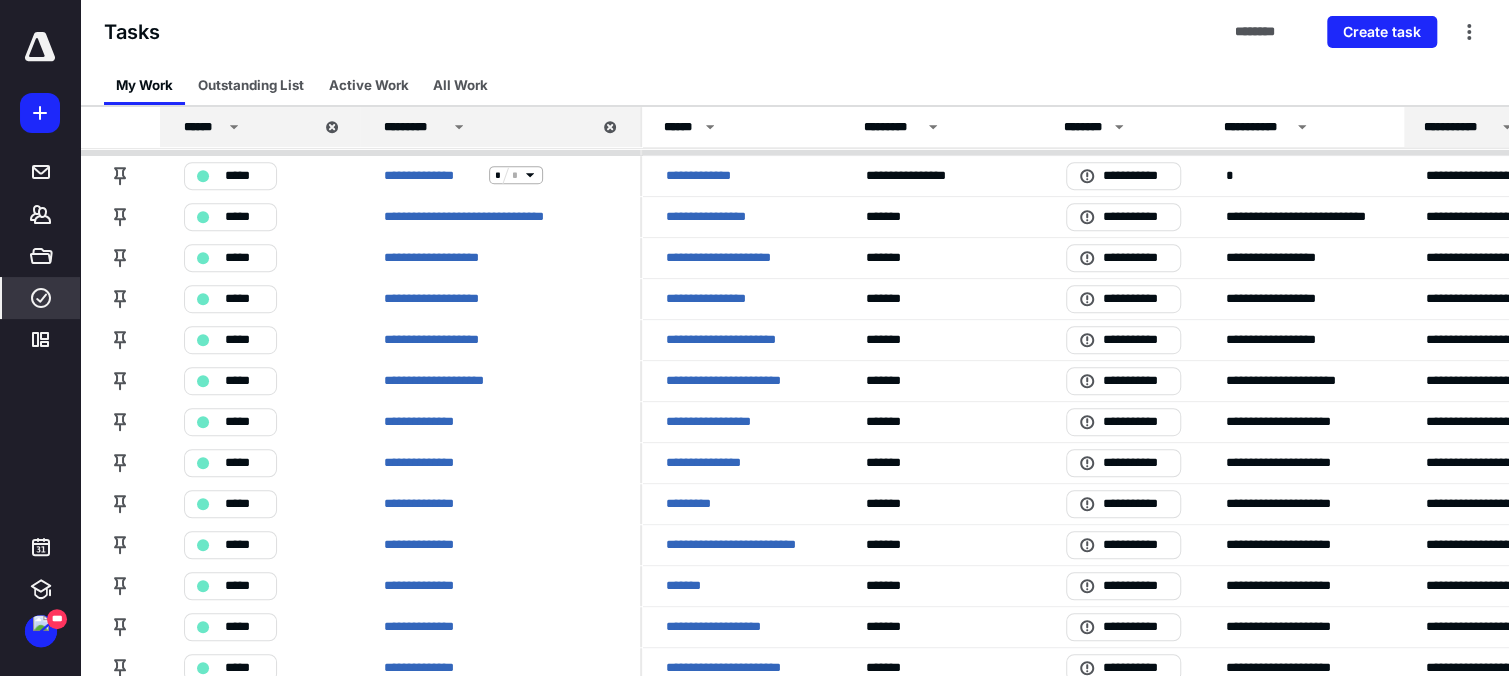 scroll, scrollTop: 500, scrollLeft: 0, axis: vertical 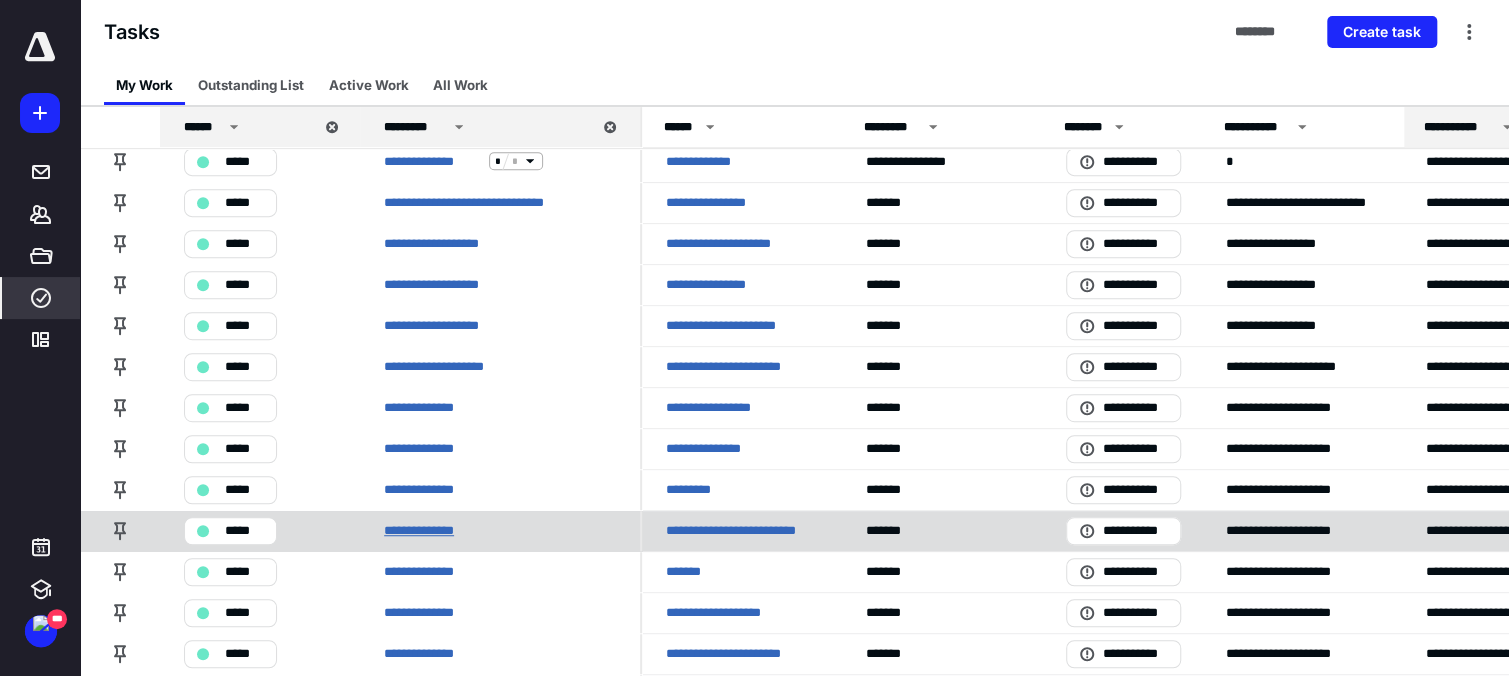 click on "**********" at bounding box center (426, 530) 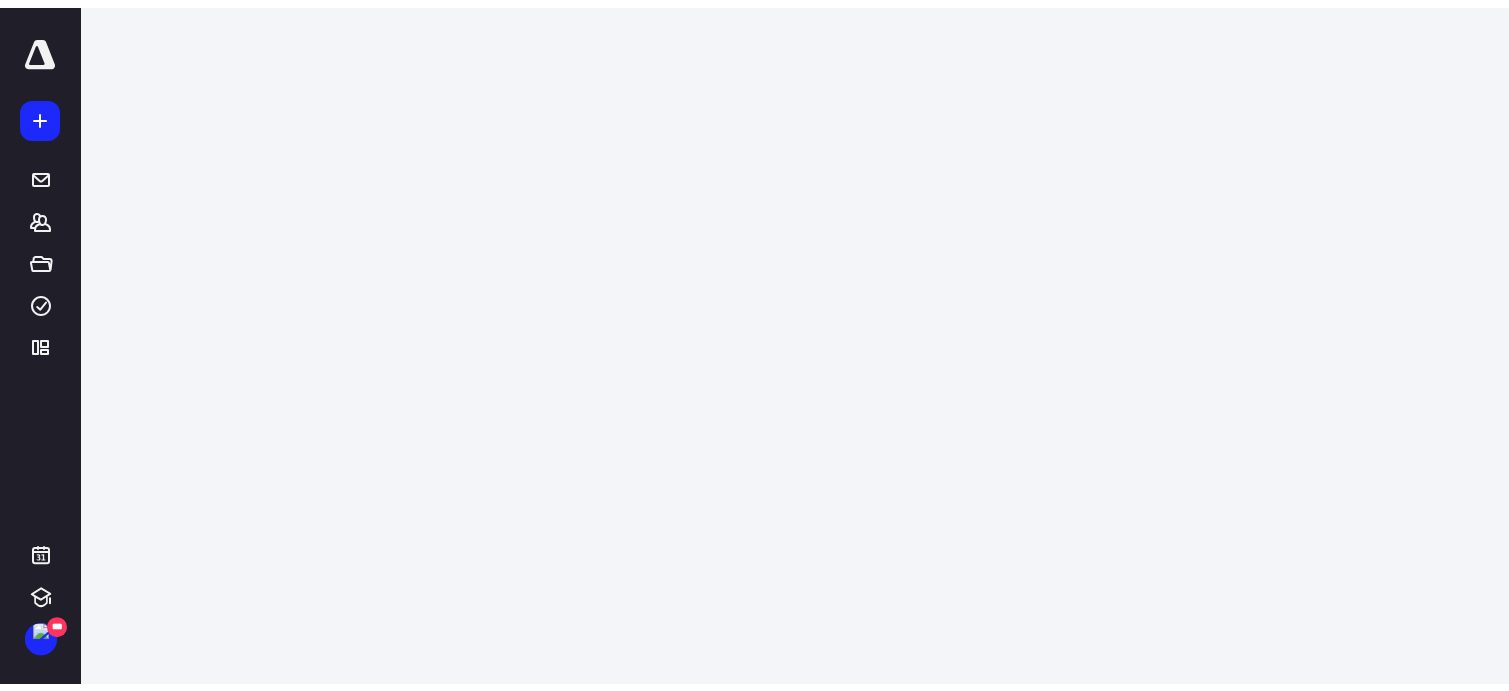 scroll, scrollTop: 0, scrollLeft: 0, axis: both 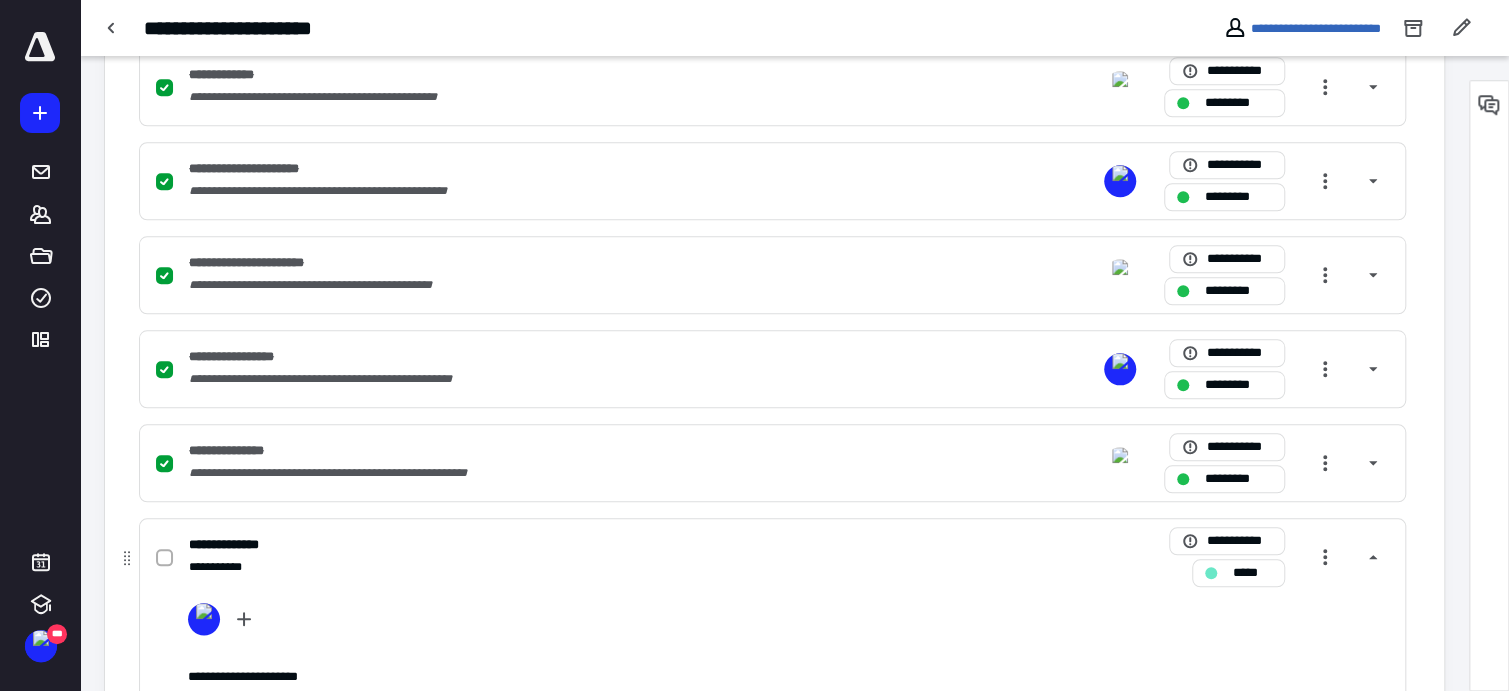 click at bounding box center (168, 557) 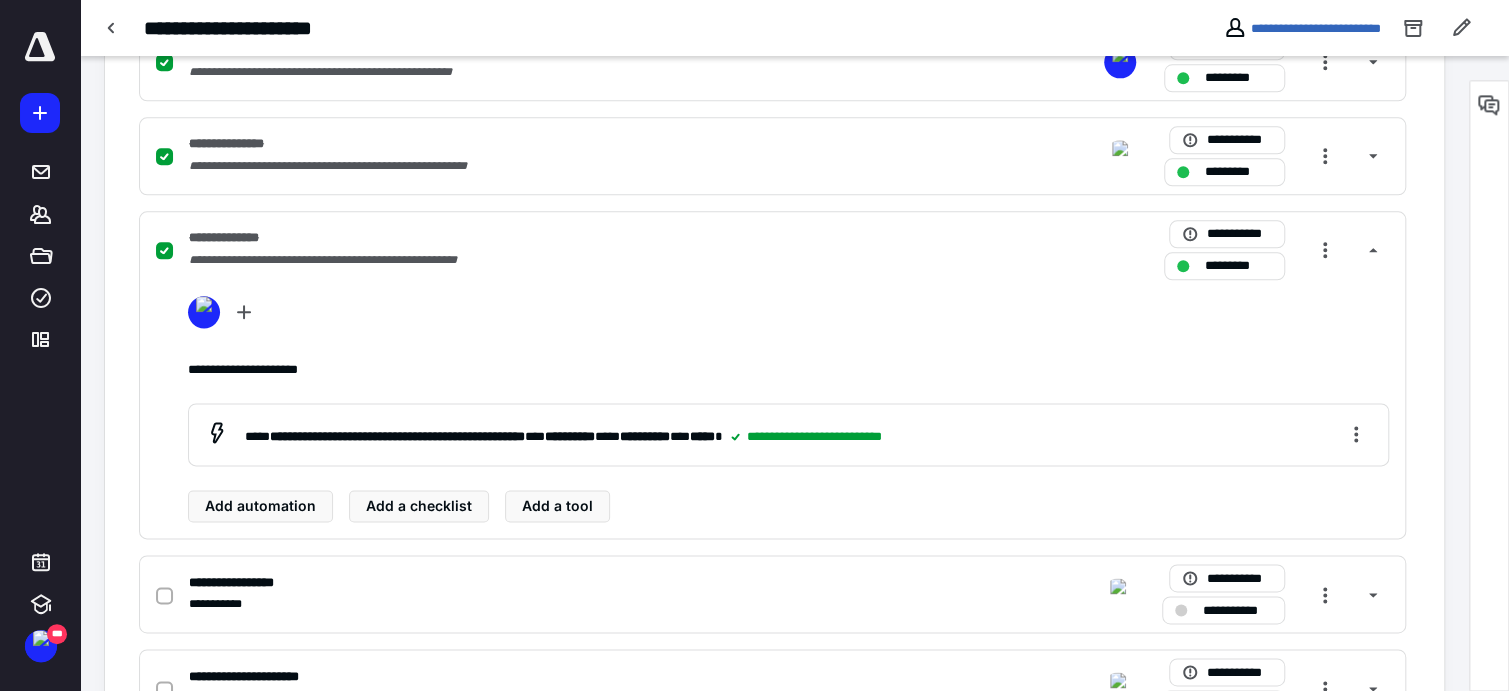 scroll, scrollTop: 1333, scrollLeft: 0, axis: vertical 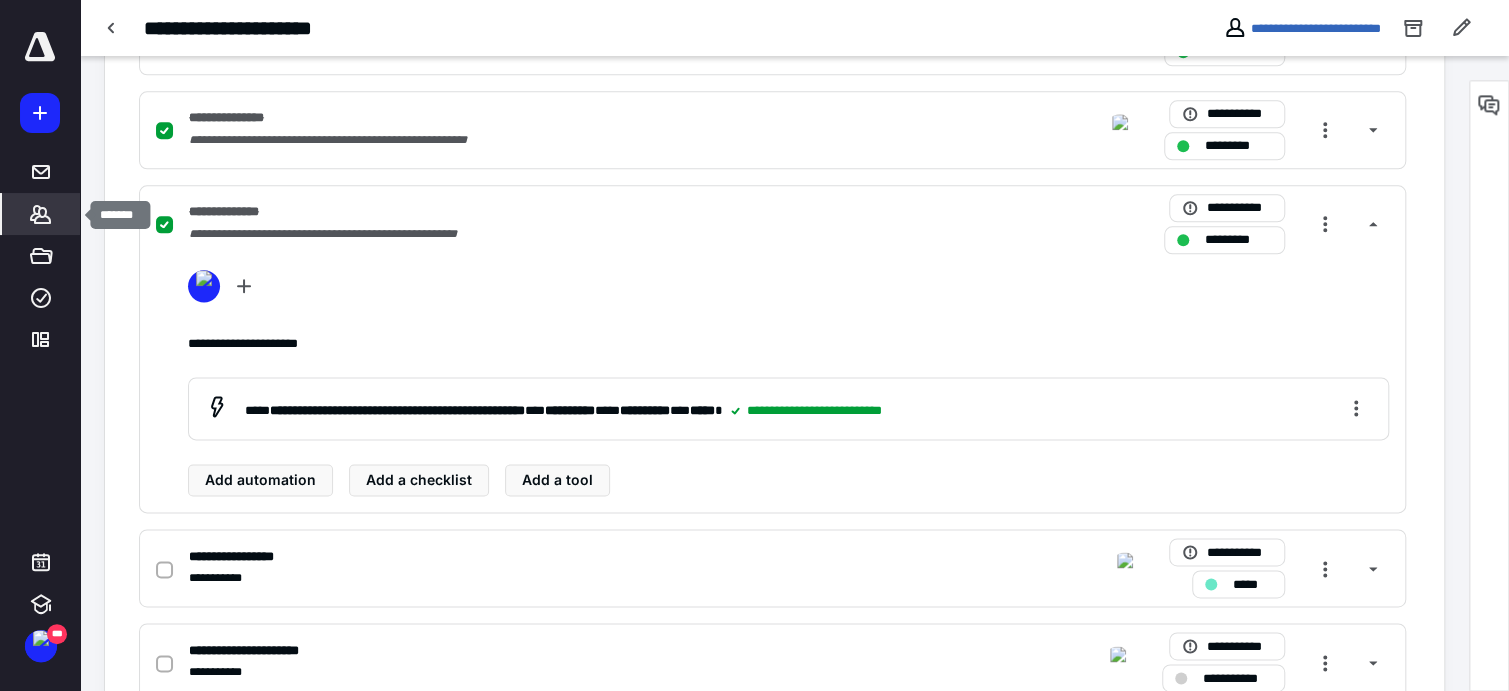 click 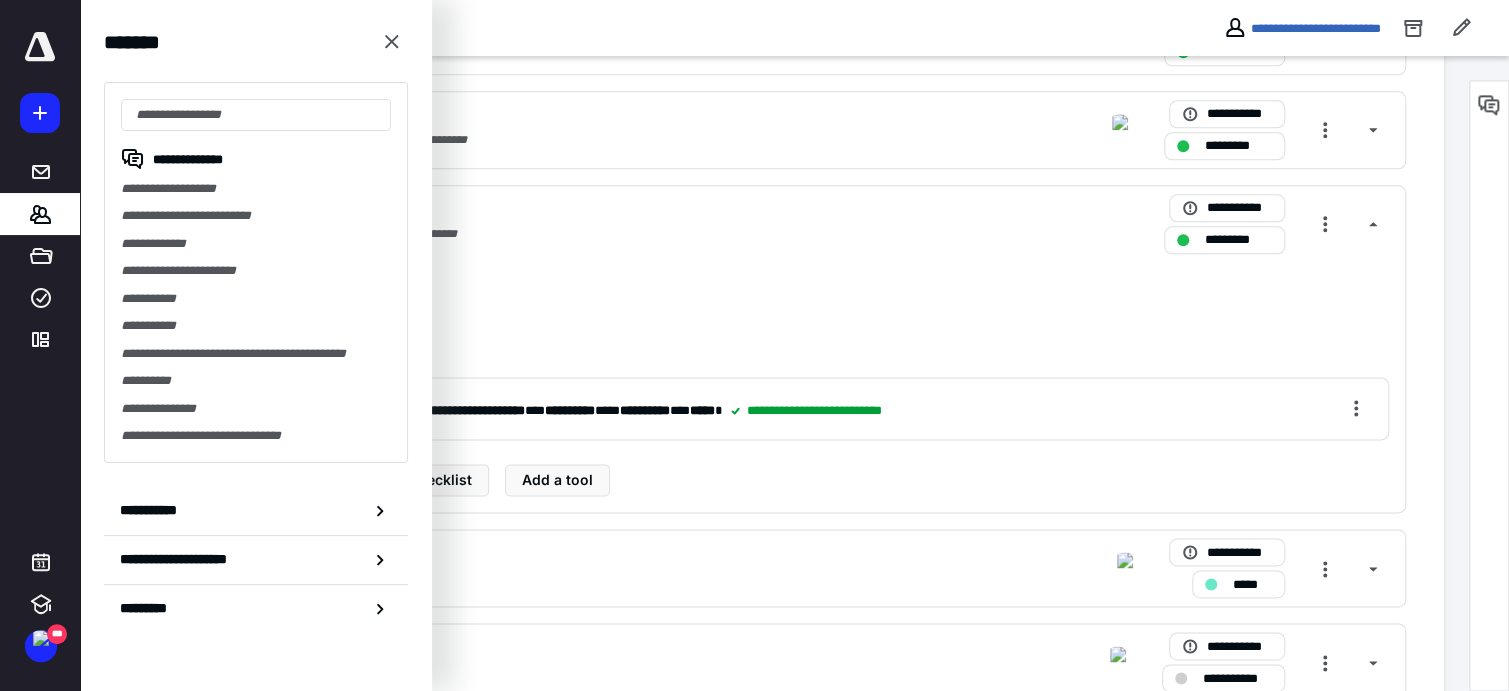 scroll, scrollTop: 1485, scrollLeft: 0, axis: vertical 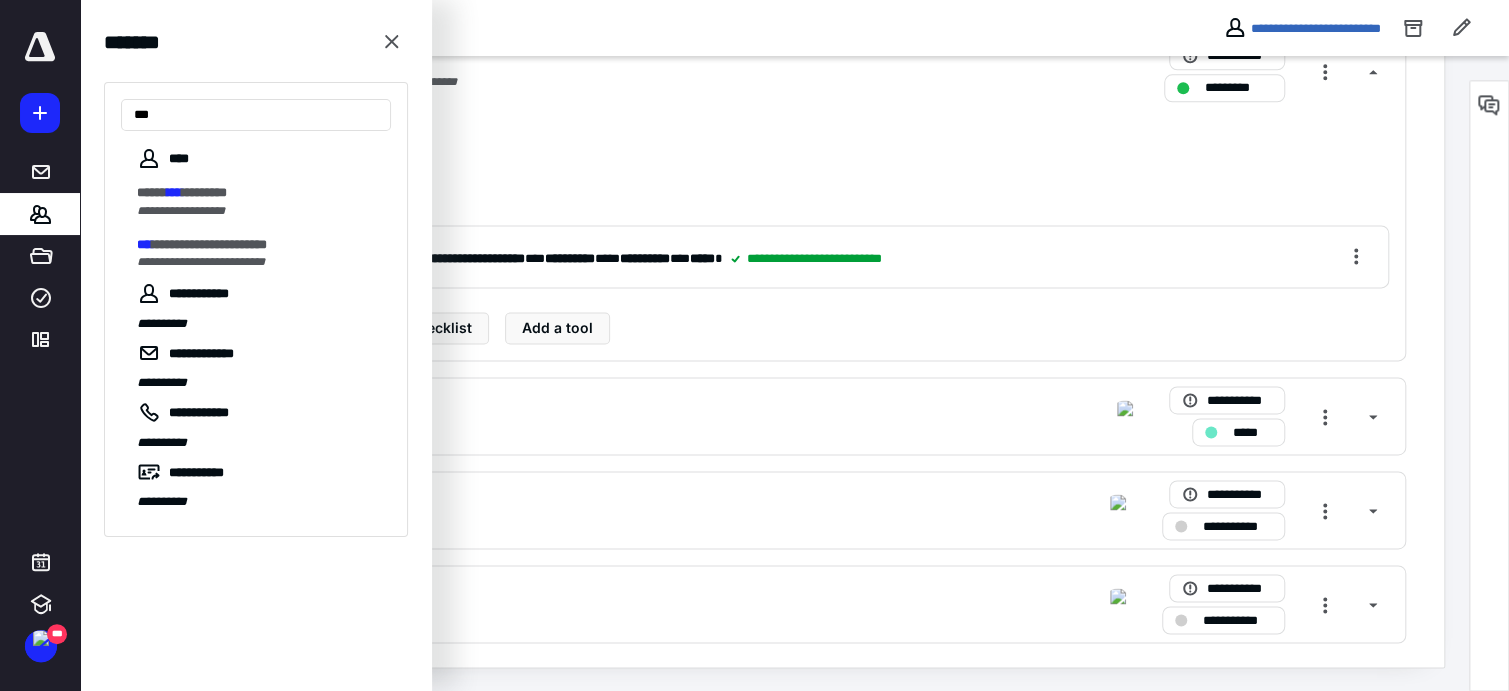 type on "***" 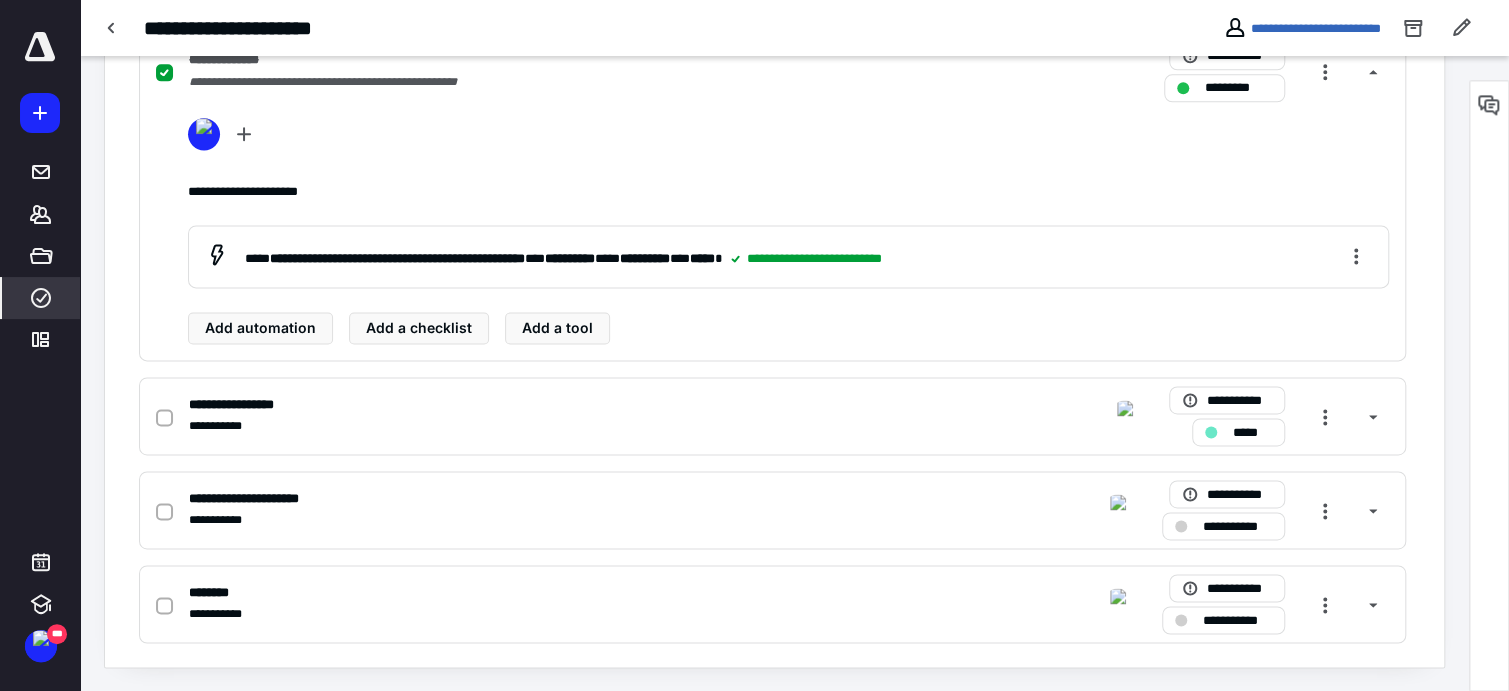 click 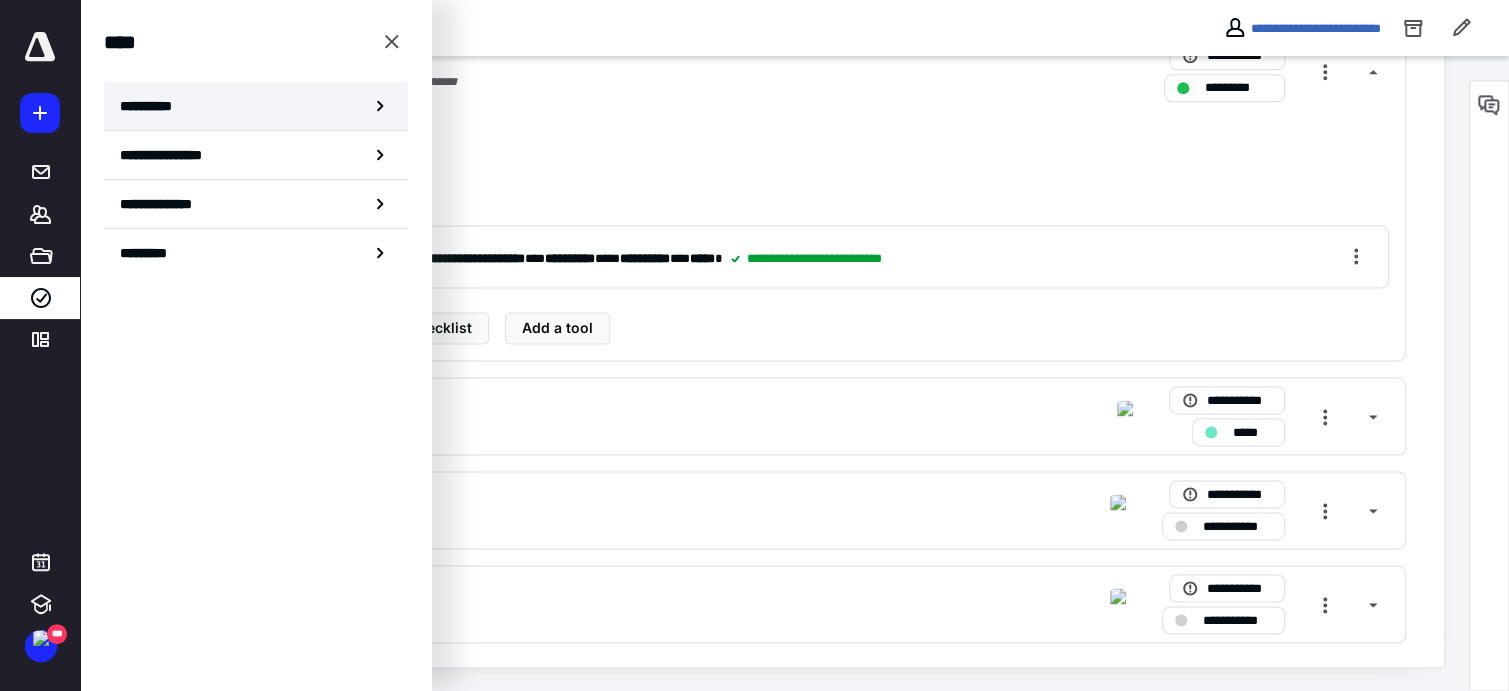 click on "**********" at bounding box center [153, 106] 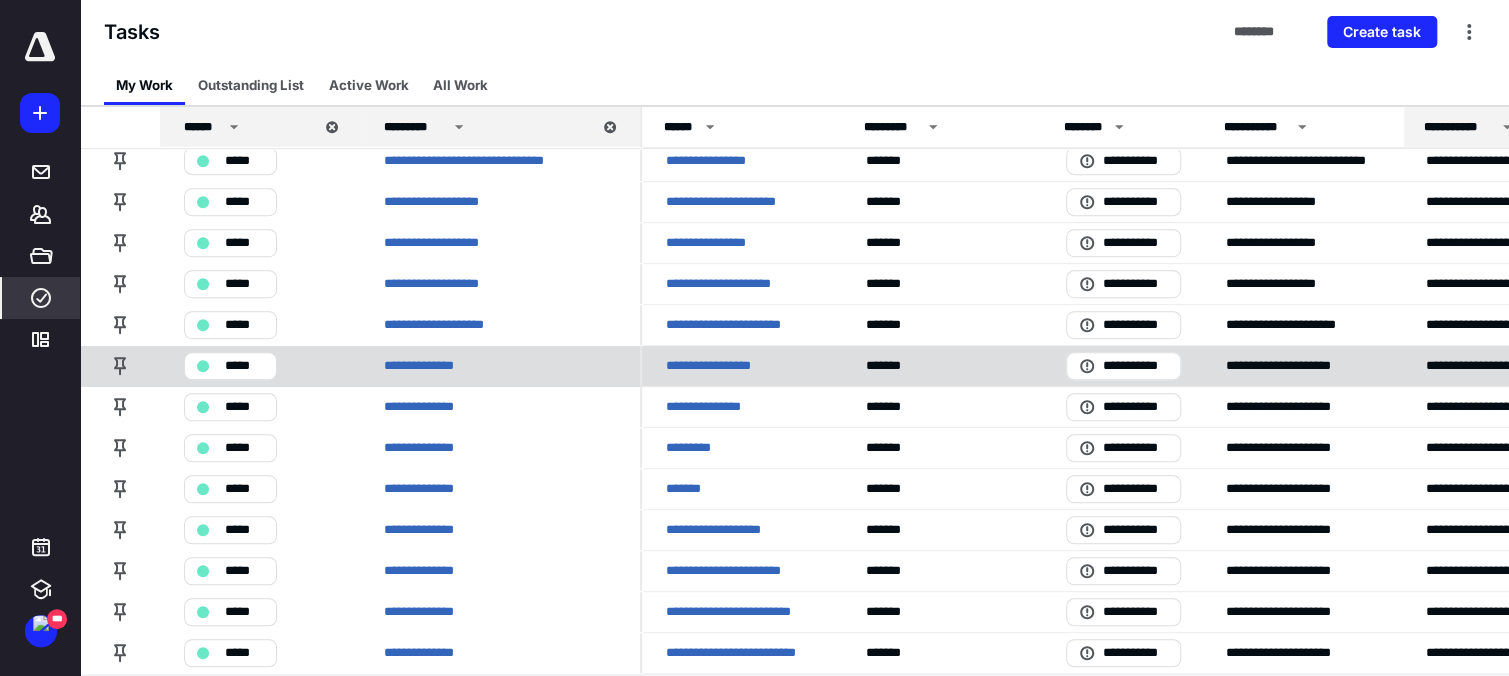 scroll, scrollTop: 562, scrollLeft: 0, axis: vertical 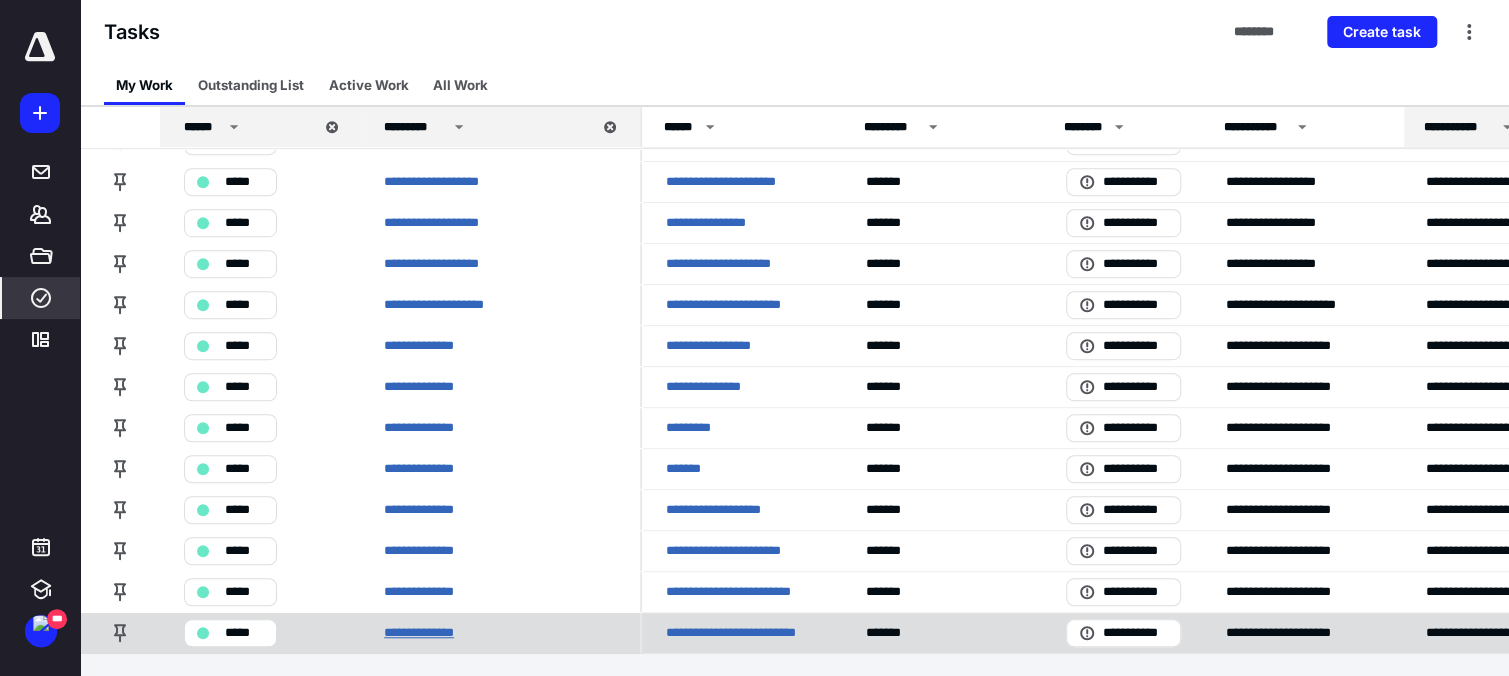 click on "**********" at bounding box center [426, 632] 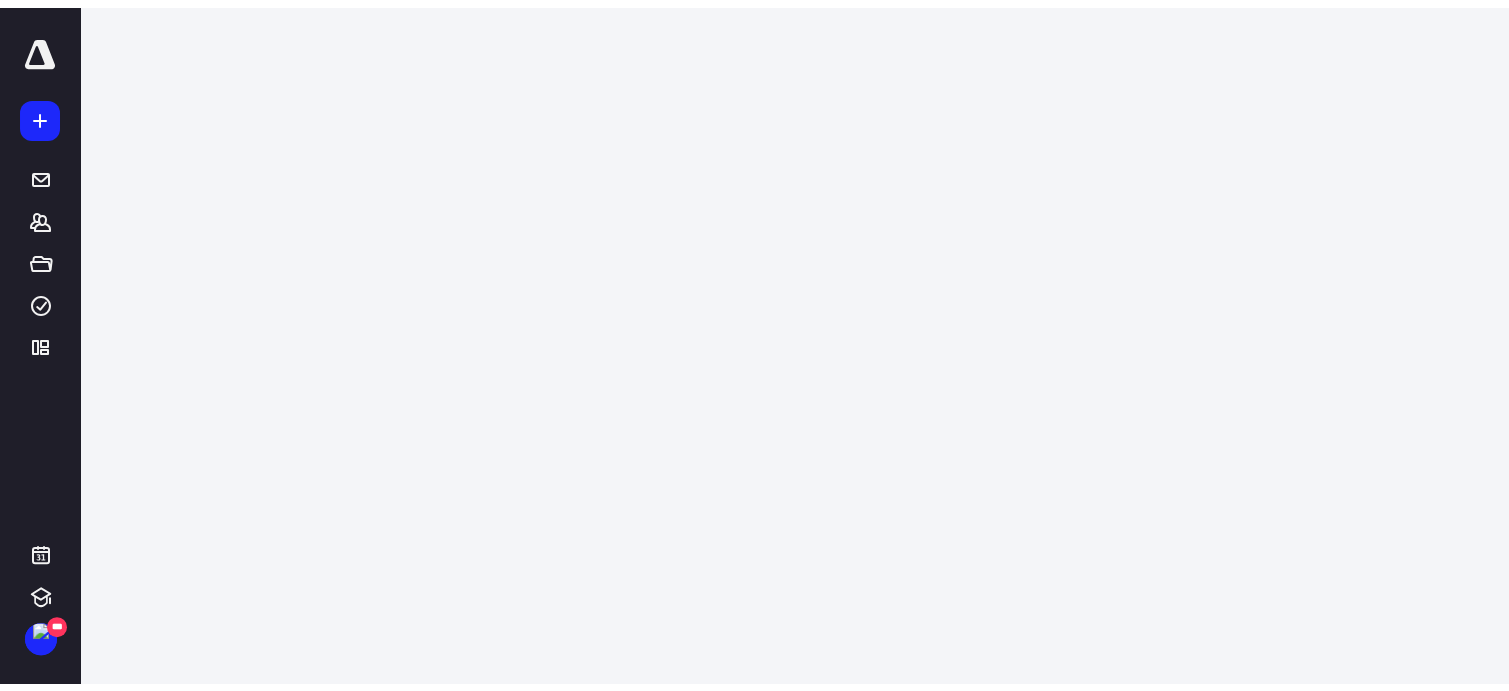scroll, scrollTop: 0, scrollLeft: 0, axis: both 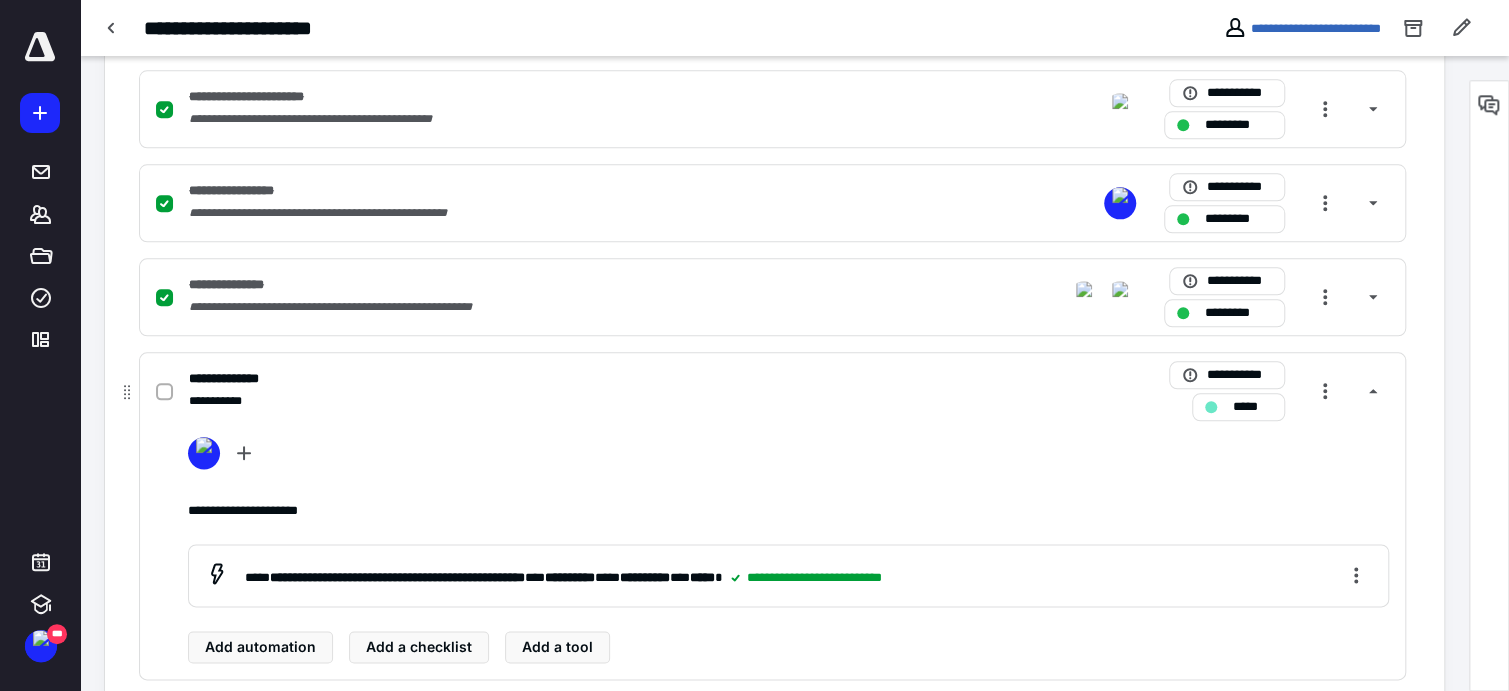 click at bounding box center [164, 392] 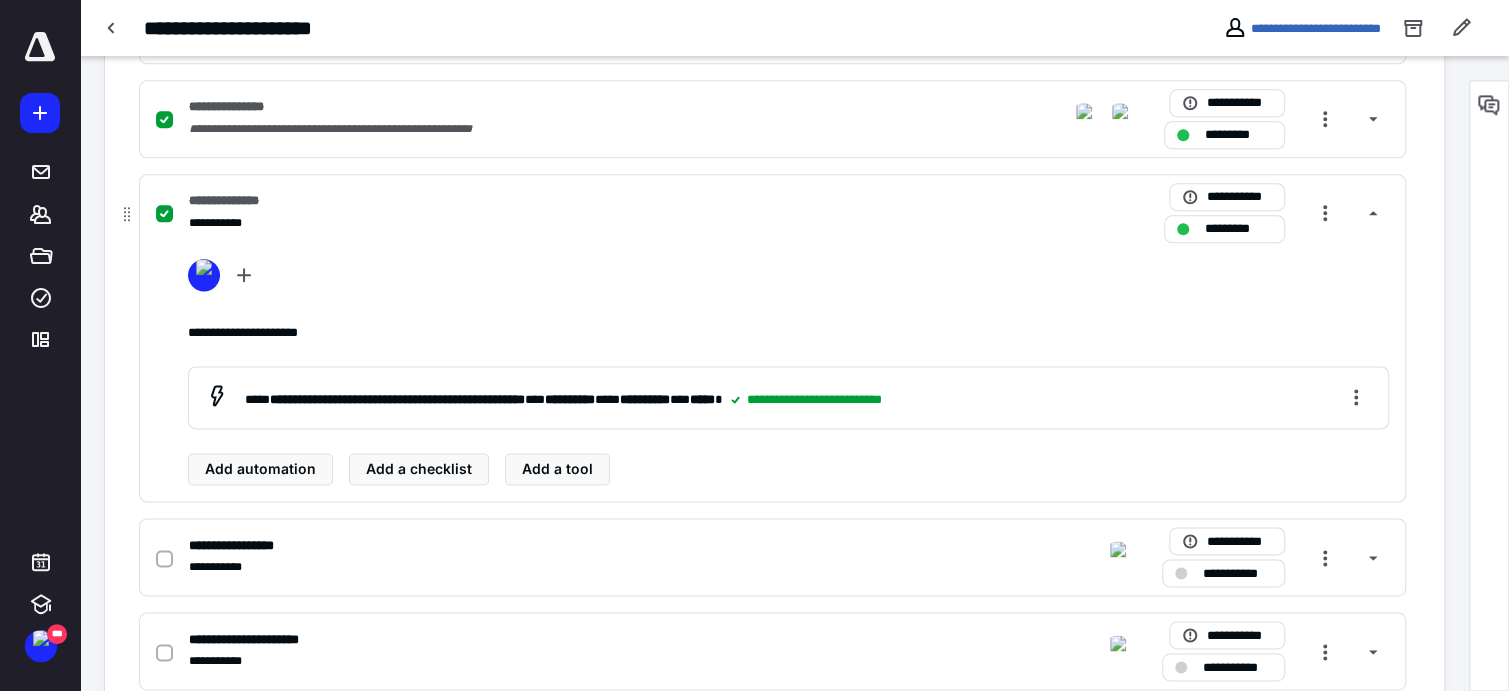 scroll, scrollTop: 1485, scrollLeft: 0, axis: vertical 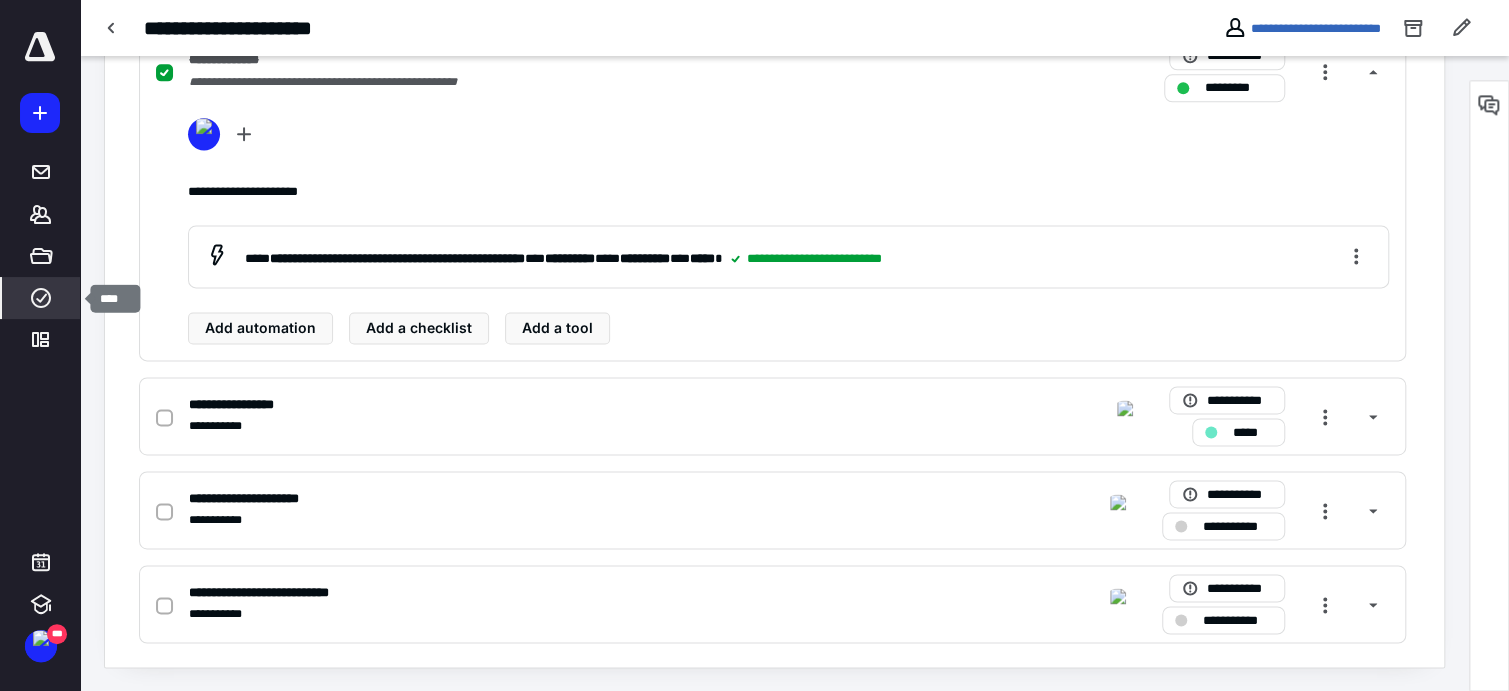 drag, startPoint x: 36, startPoint y: 303, endPoint x: 70, endPoint y: 279, distance: 41.617306 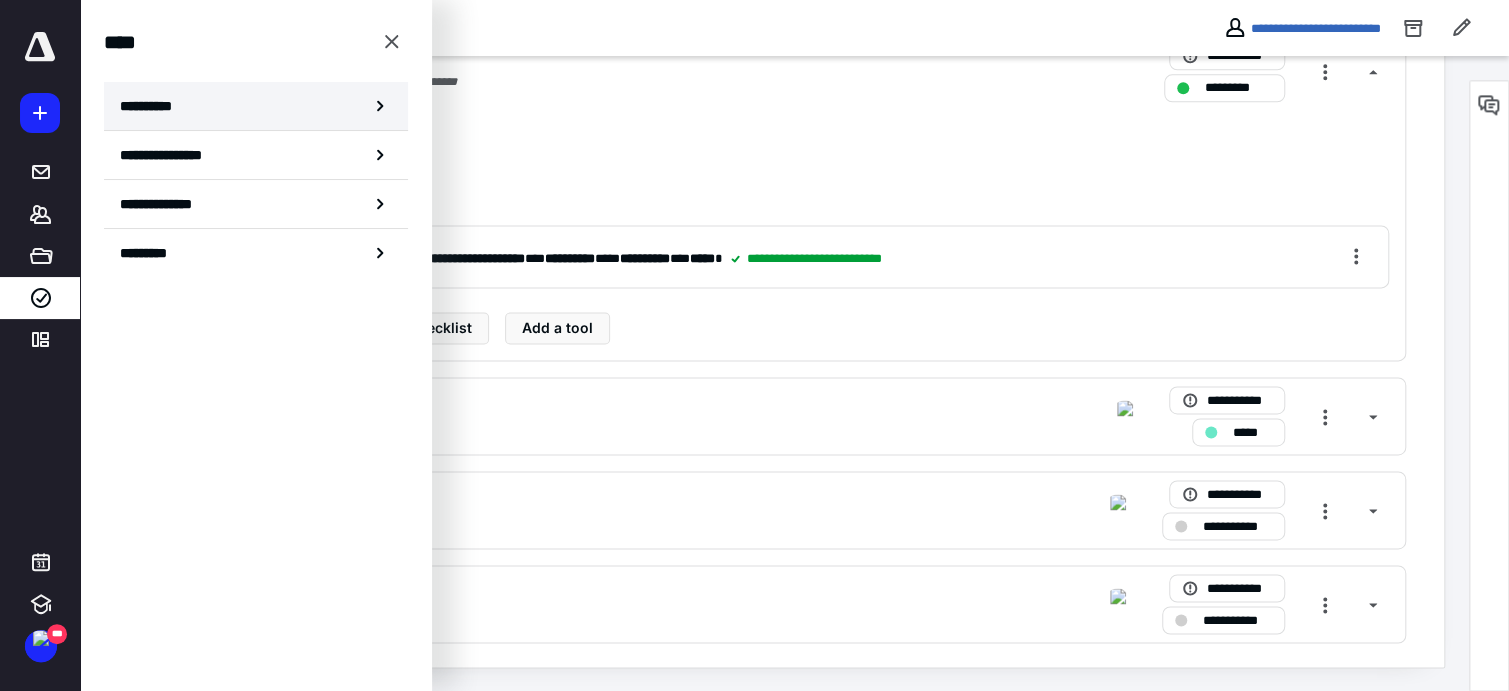 click on "**********" at bounding box center [256, 106] 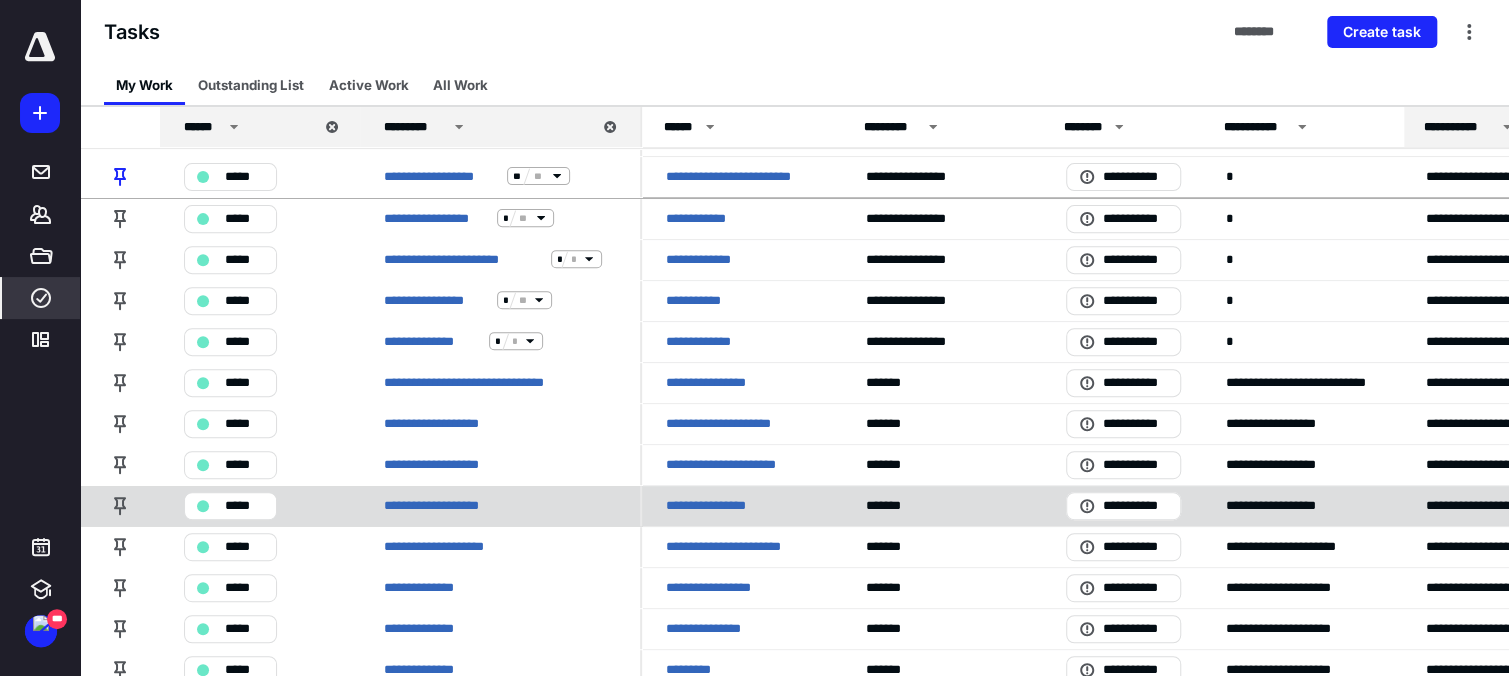 scroll, scrollTop: 522, scrollLeft: 0, axis: vertical 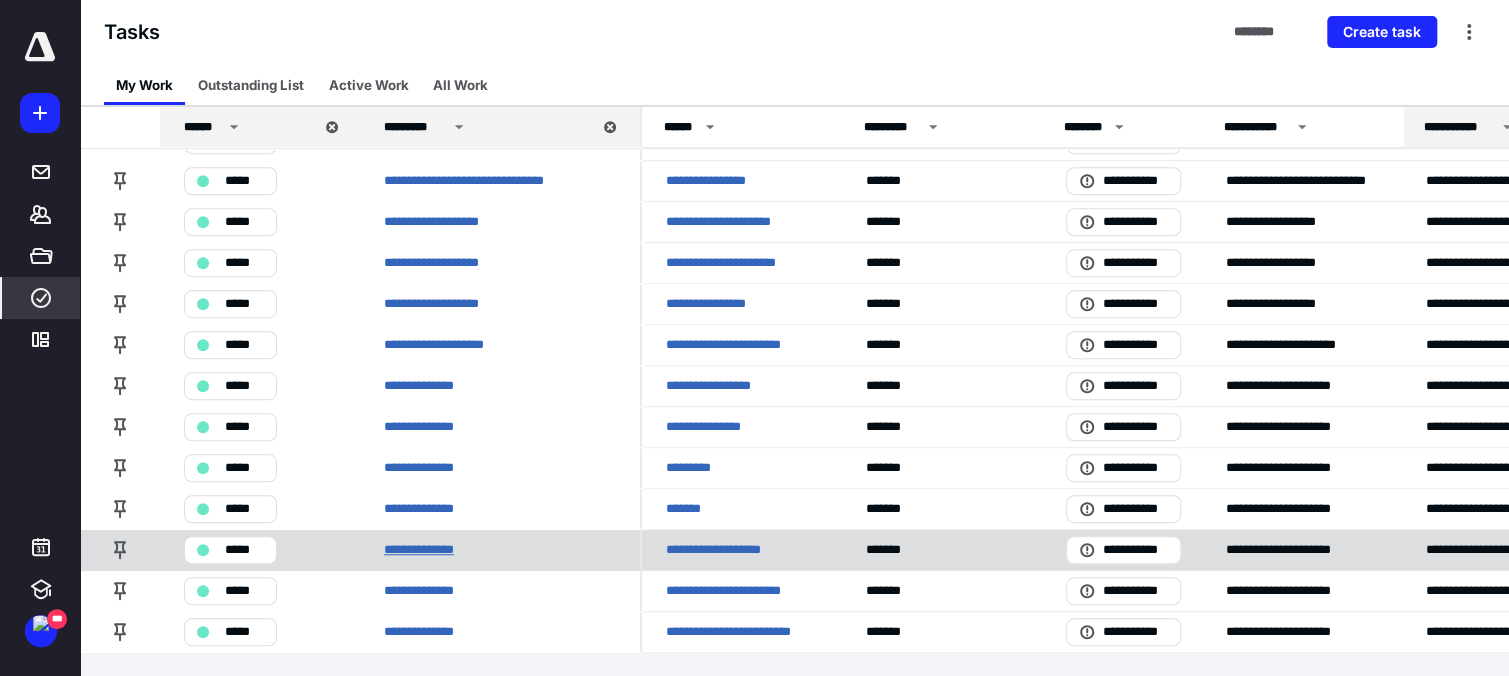 click on "**********" at bounding box center [426, 549] 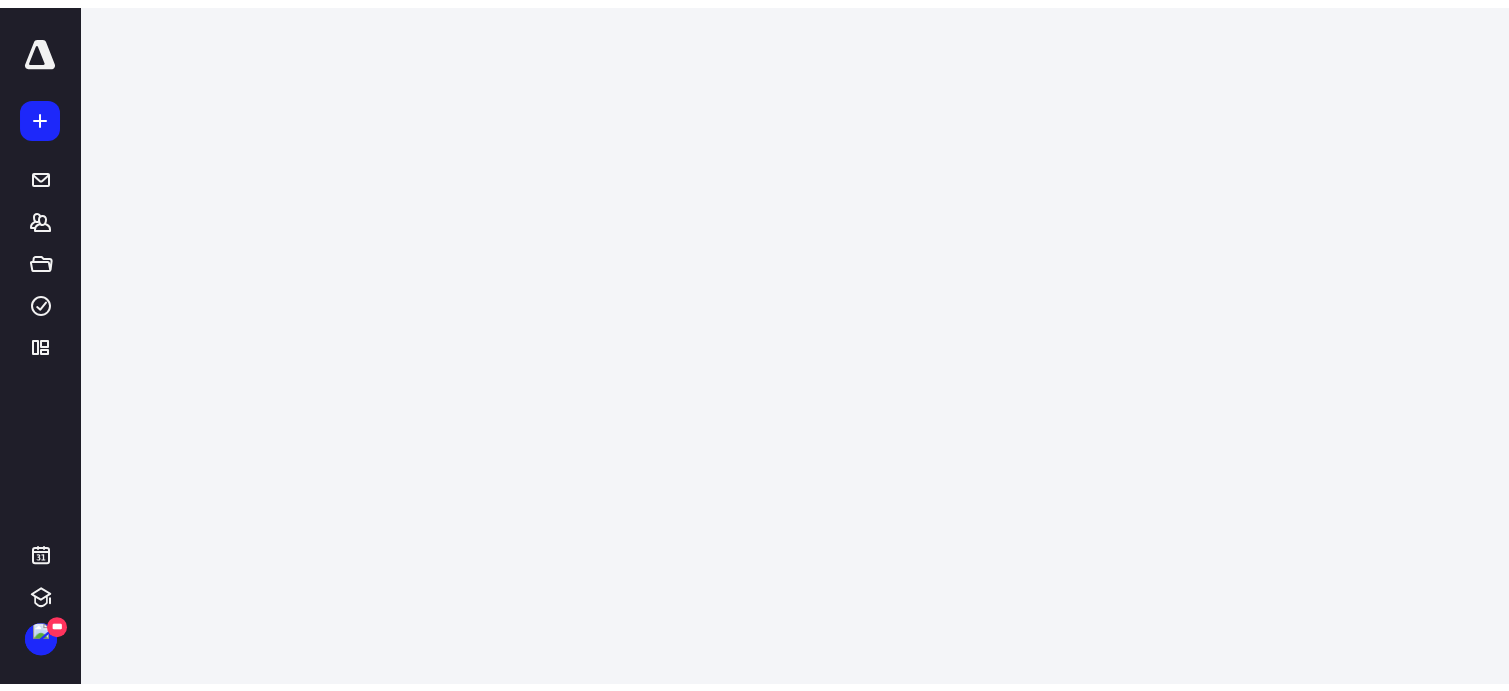 scroll, scrollTop: 0, scrollLeft: 0, axis: both 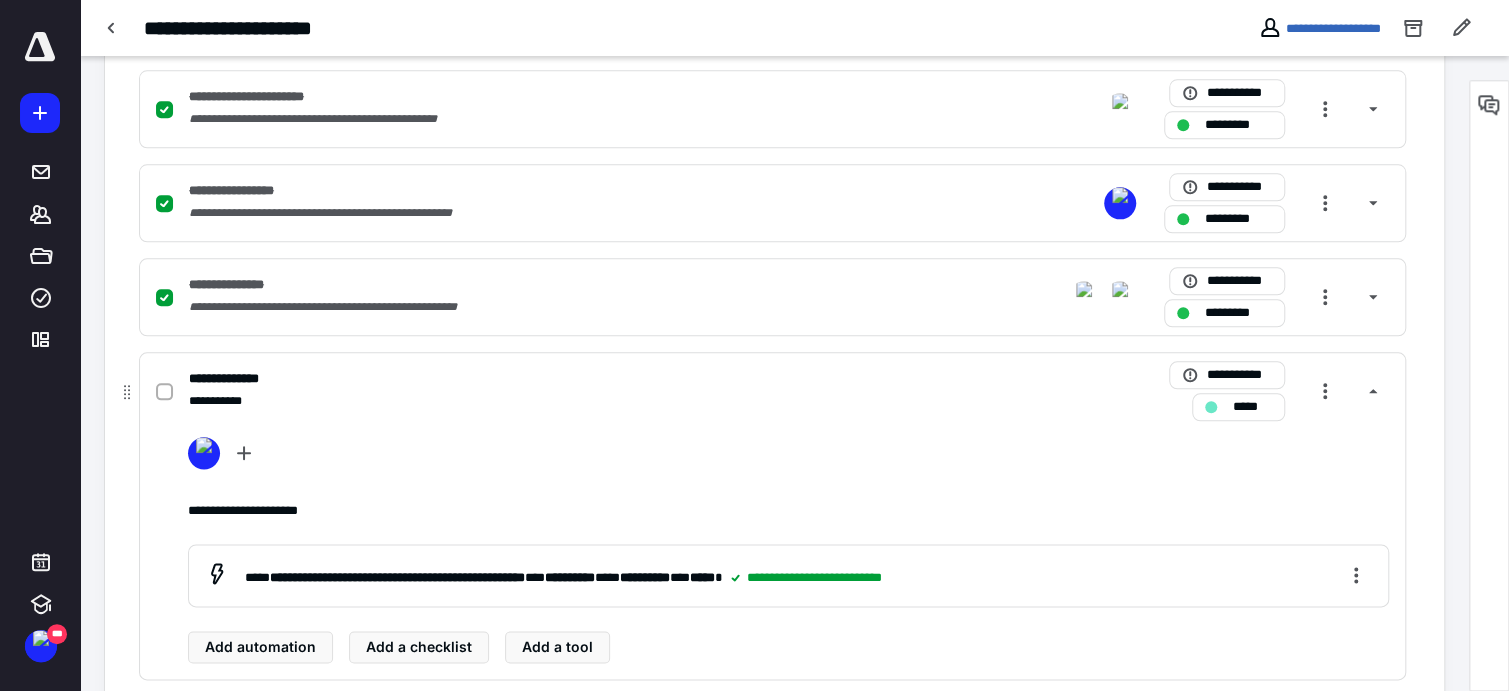 click 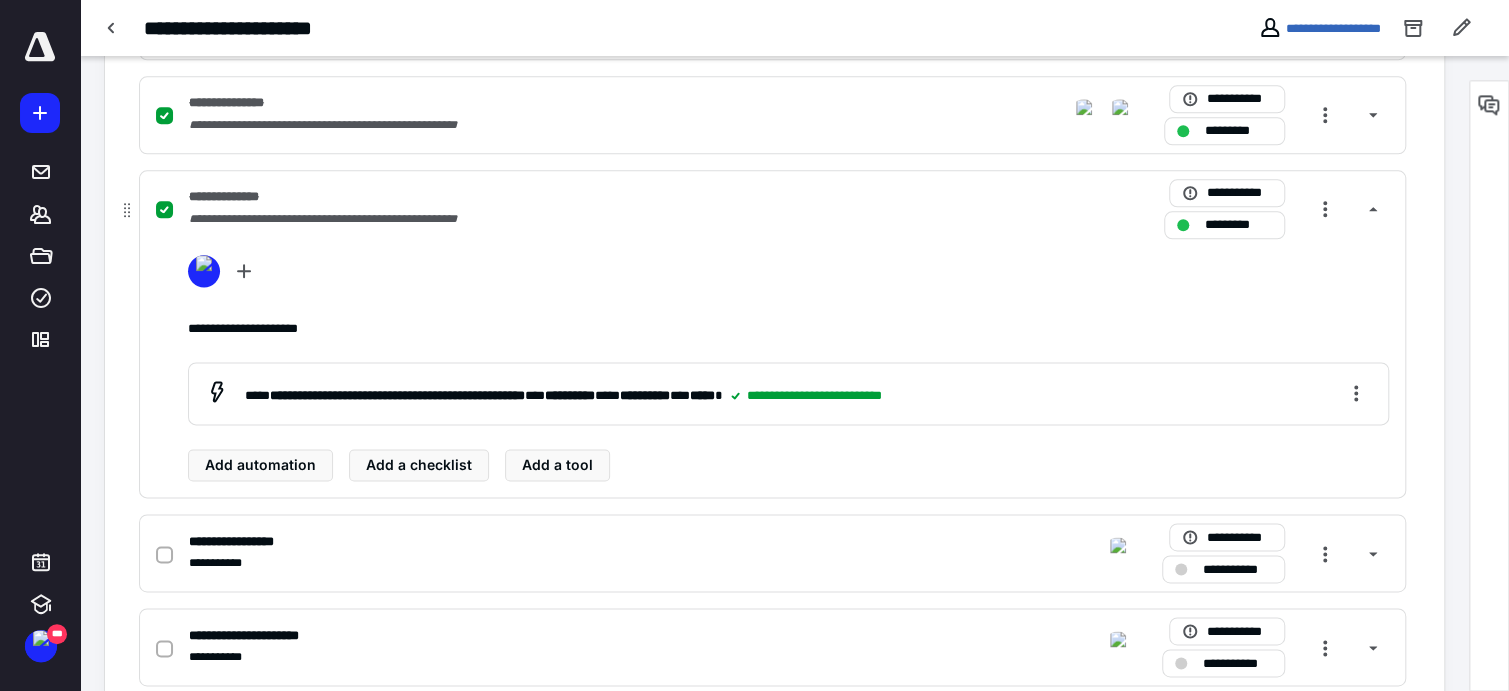 scroll, scrollTop: 1485, scrollLeft: 0, axis: vertical 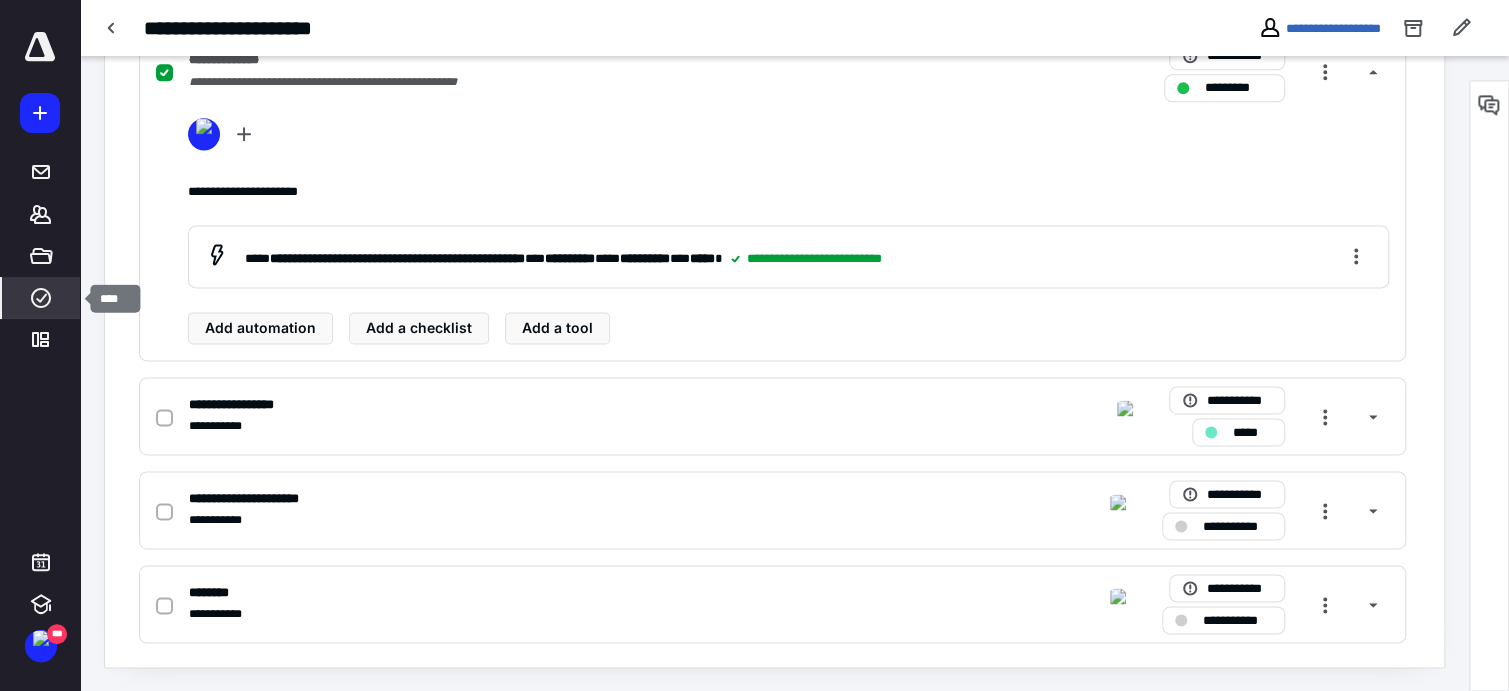 click 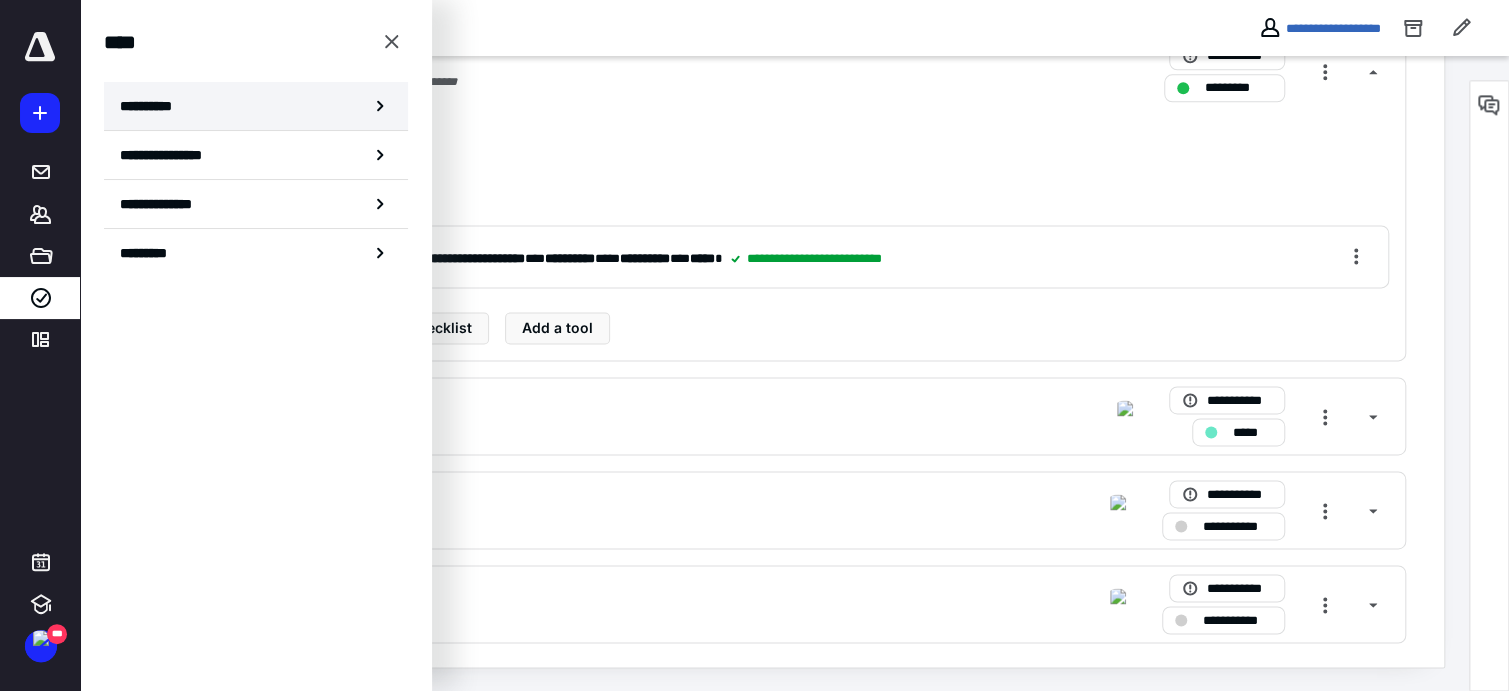 click on "**********" at bounding box center (153, 106) 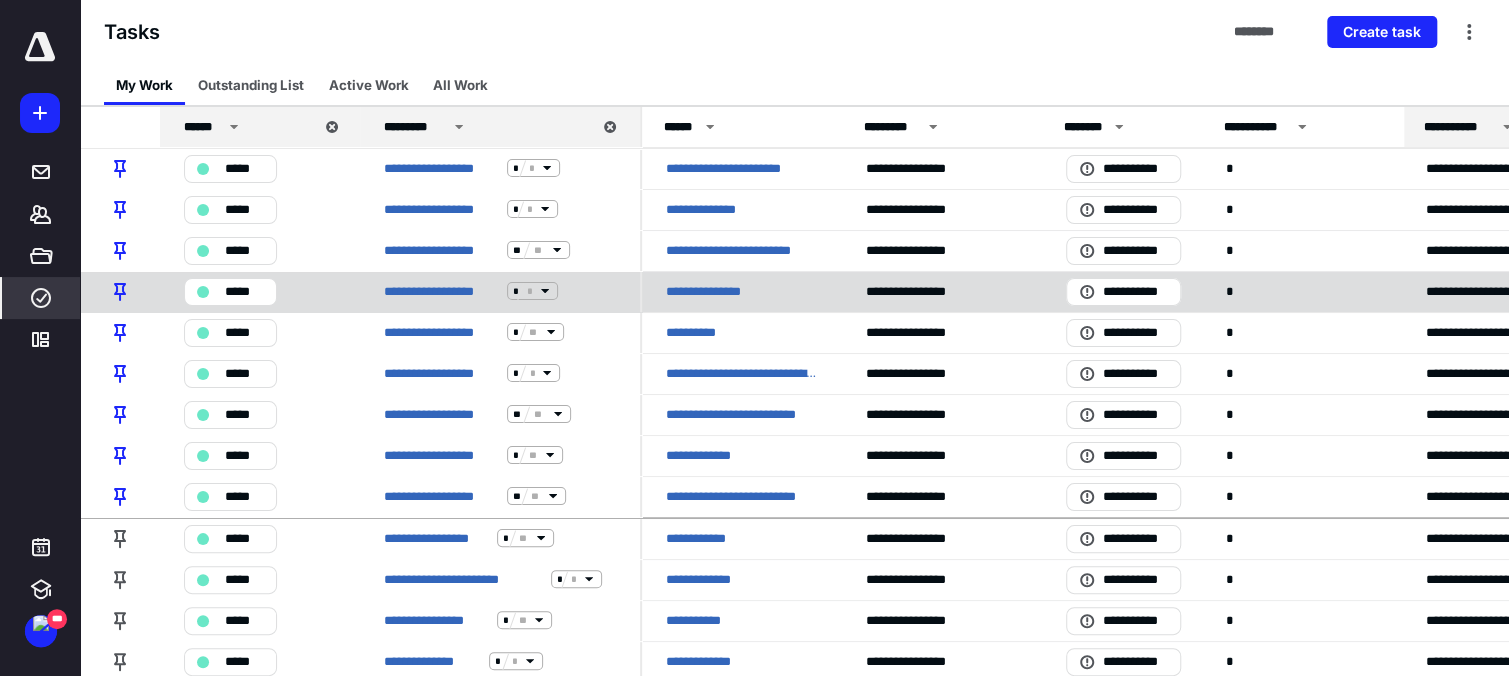 scroll, scrollTop: 480, scrollLeft: 0, axis: vertical 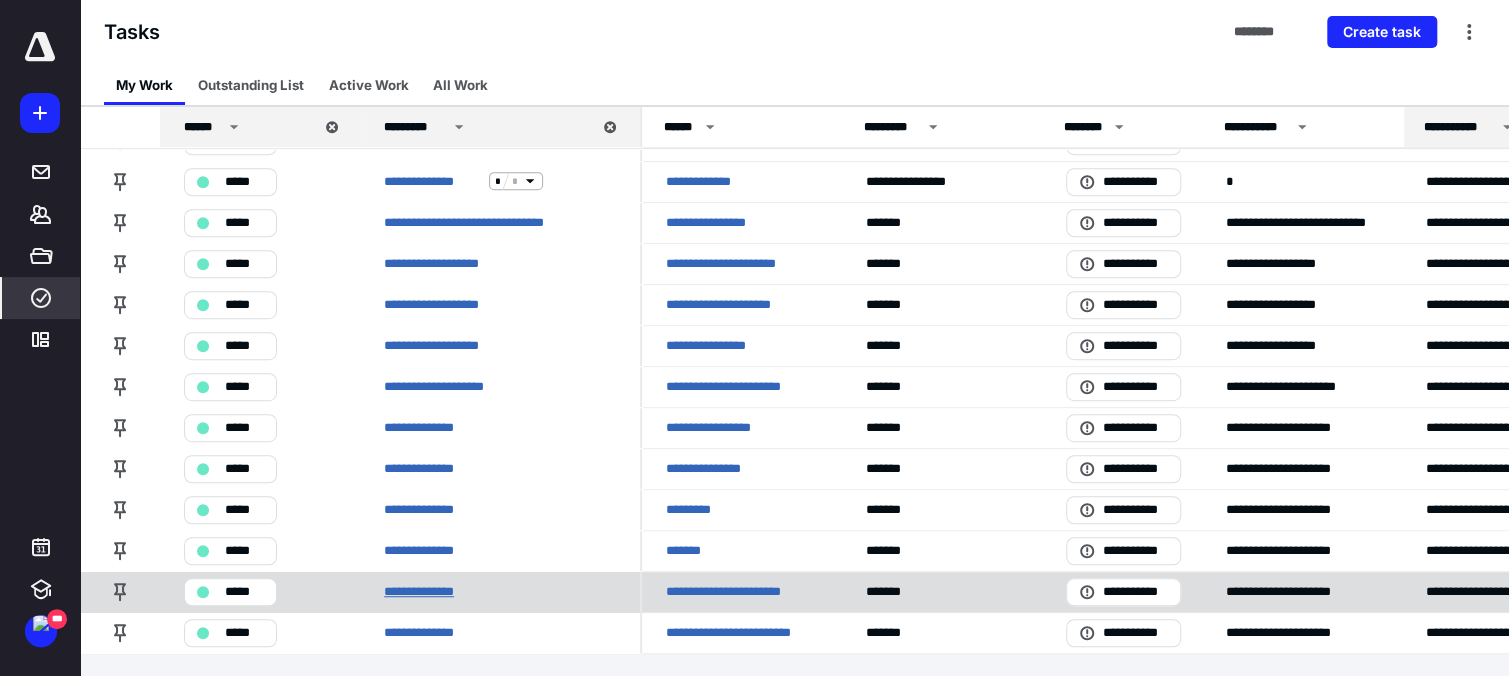 click on "**********" at bounding box center [426, 591] 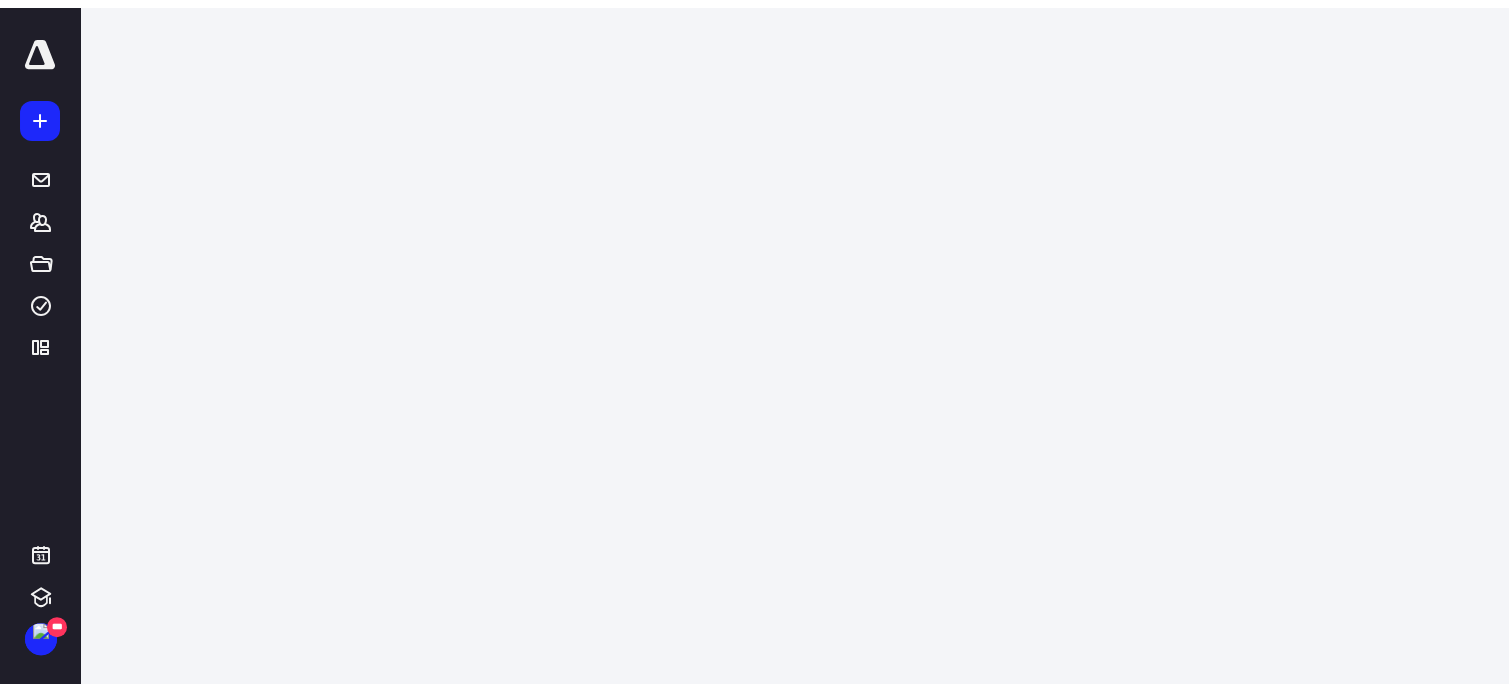 scroll, scrollTop: 0, scrollLeft: 0, axis: both 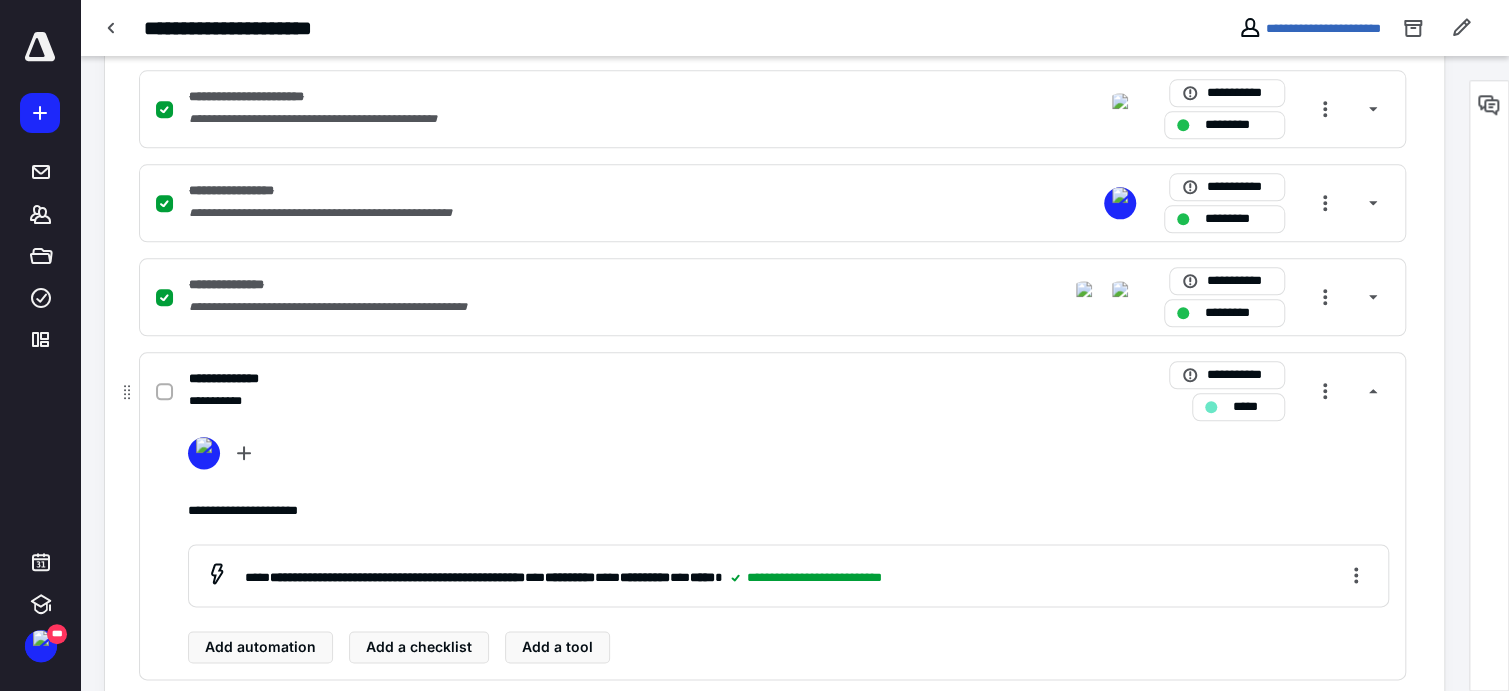 click 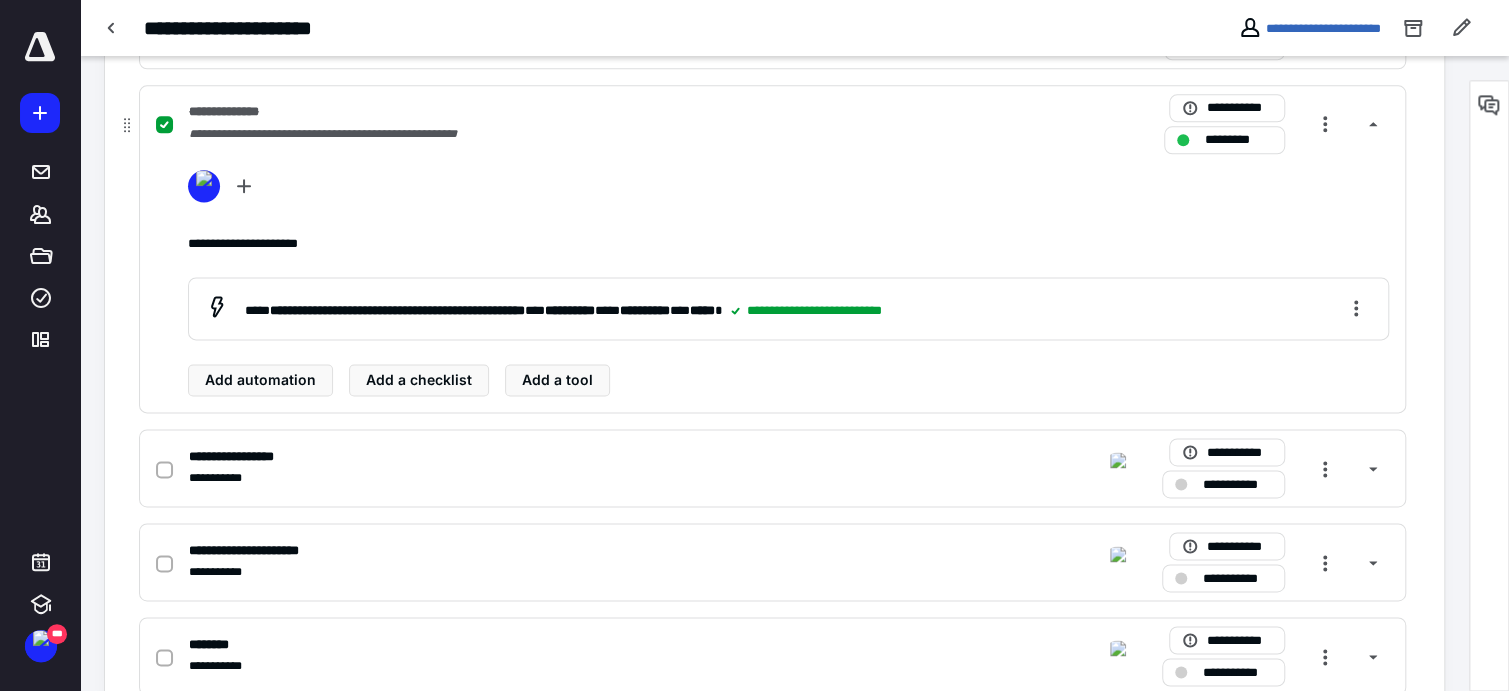 scroll, scrollTop: 1485, scrollLeft: 0, axis: vertical 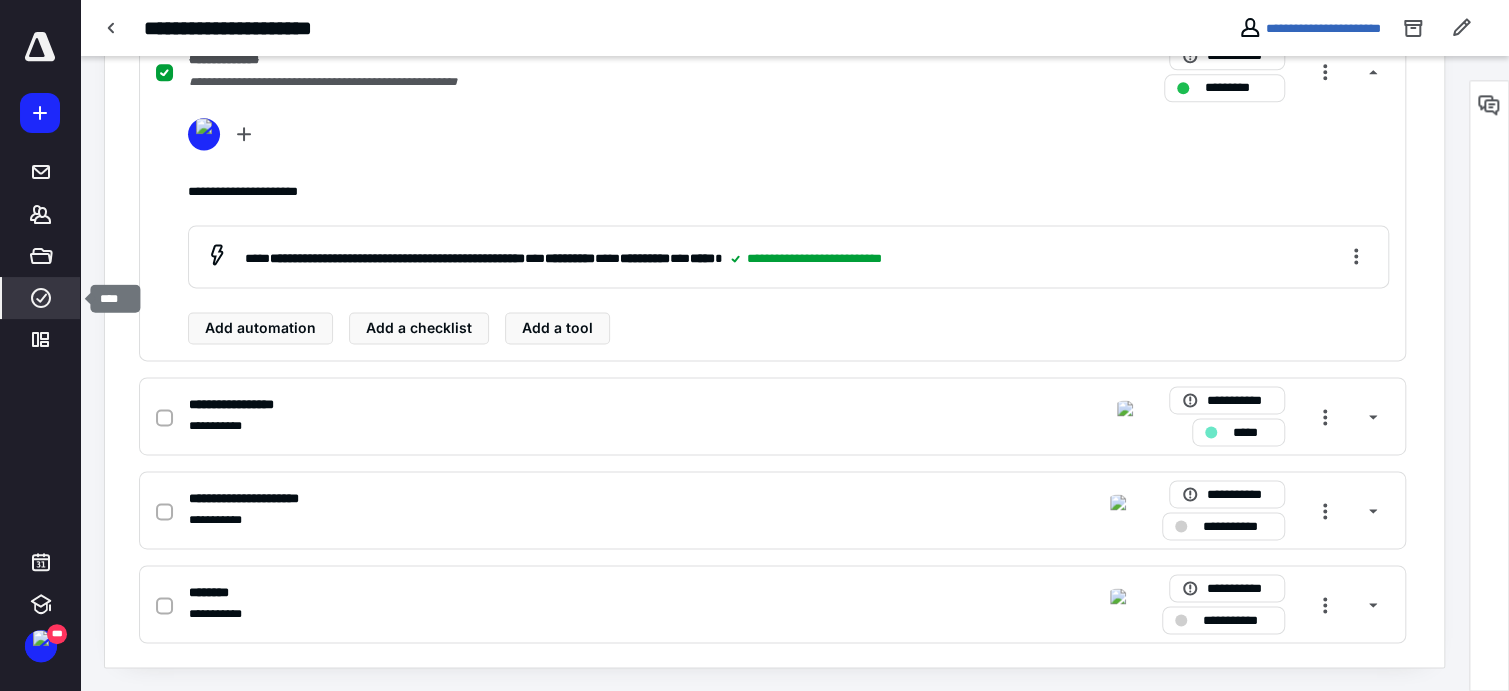 click 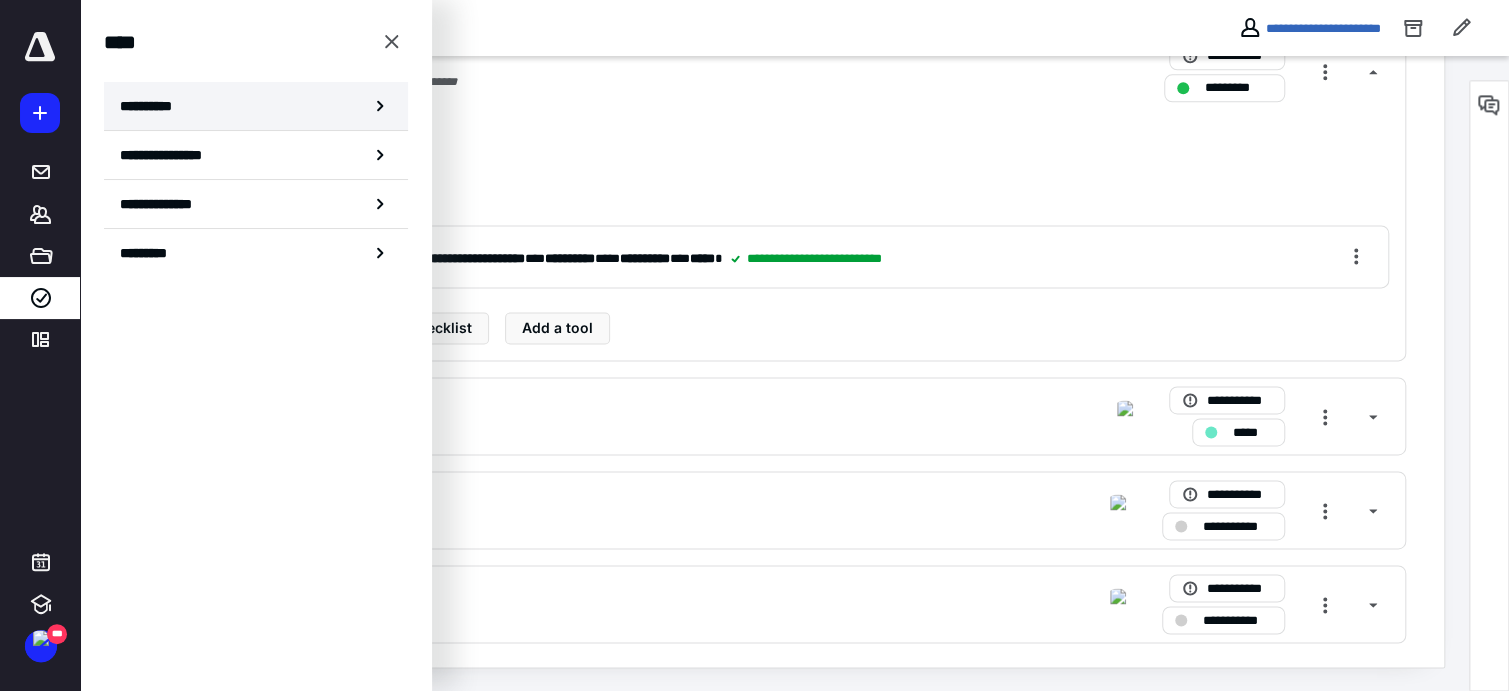 click on "**********" at bounding box center (153, 106) 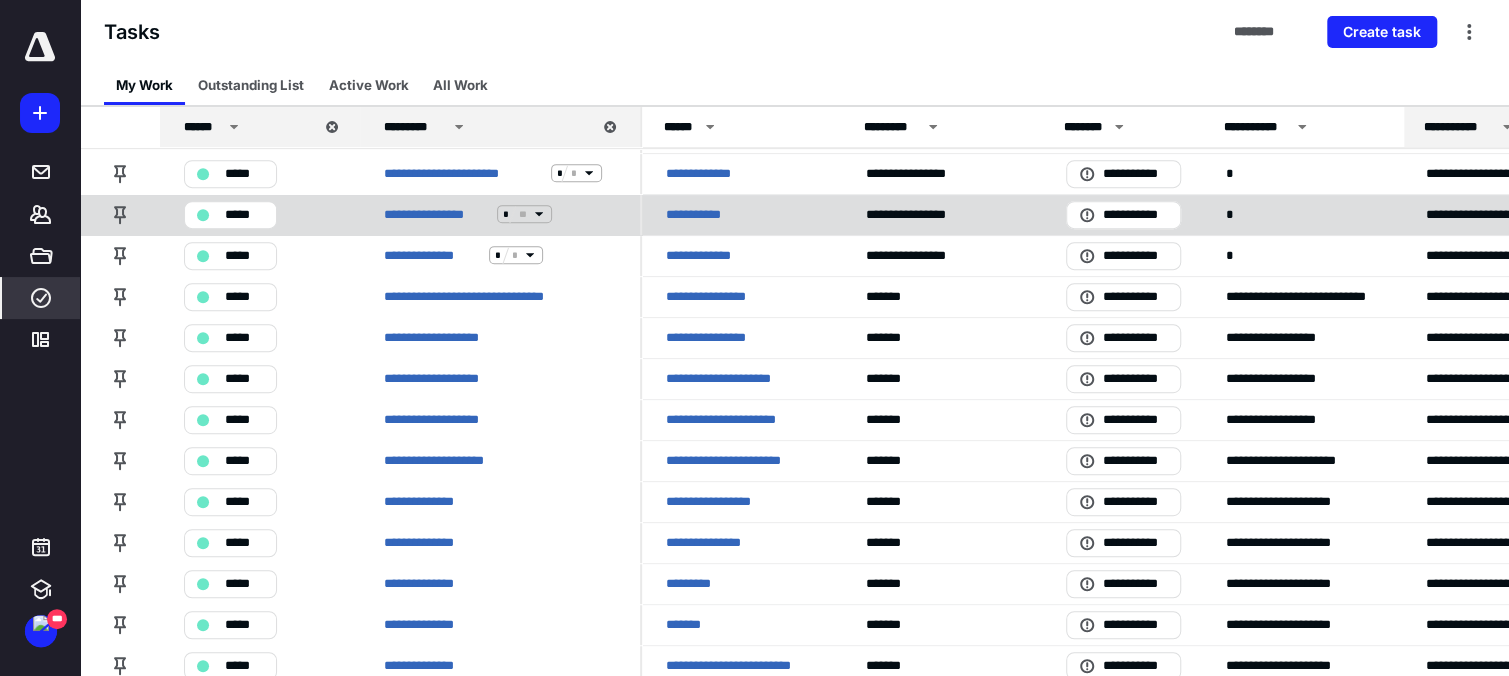 scroll, scrollTop: 439, scrollLeft: 0, axis: vertical 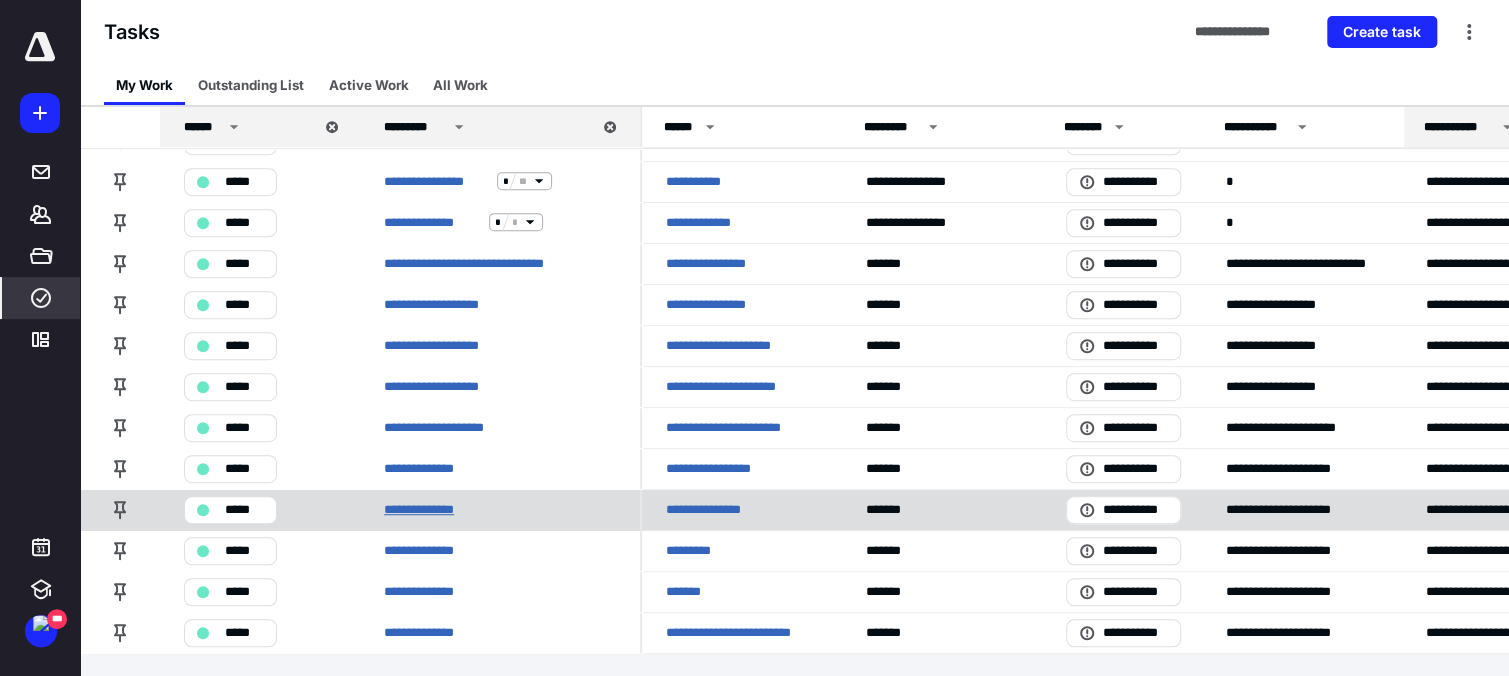 click on "**********" at bounding box center (426, 509) 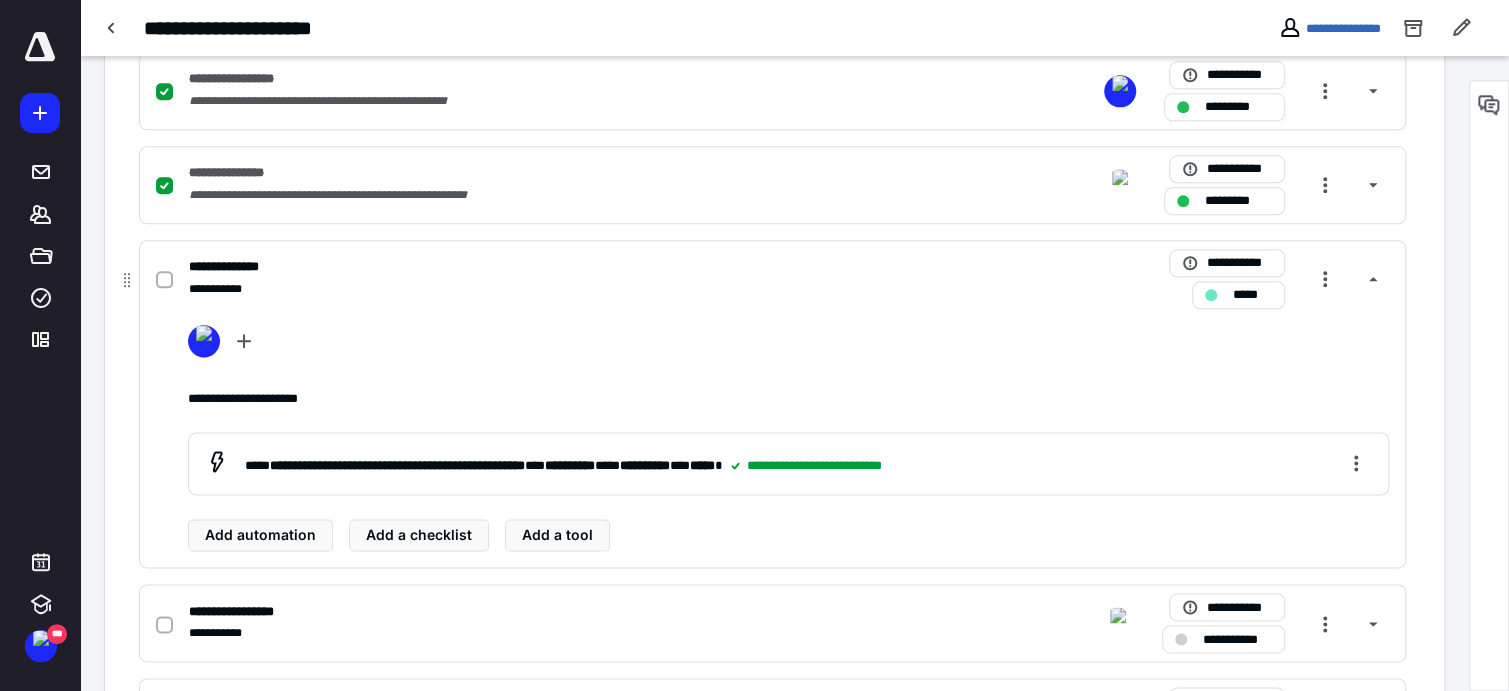 scroll, scrollTop: 1333, scrollLeft: 0, axis: vertical 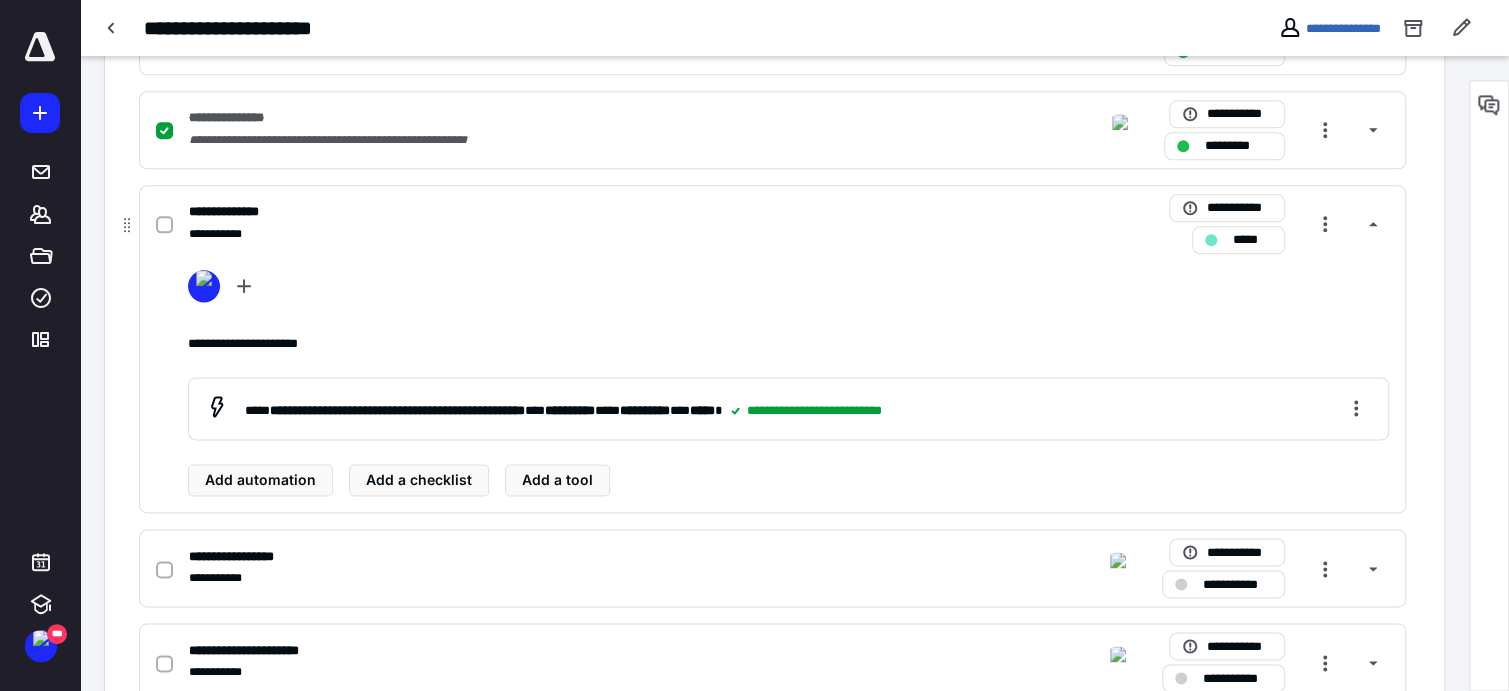click at bounding box center [164, 225] 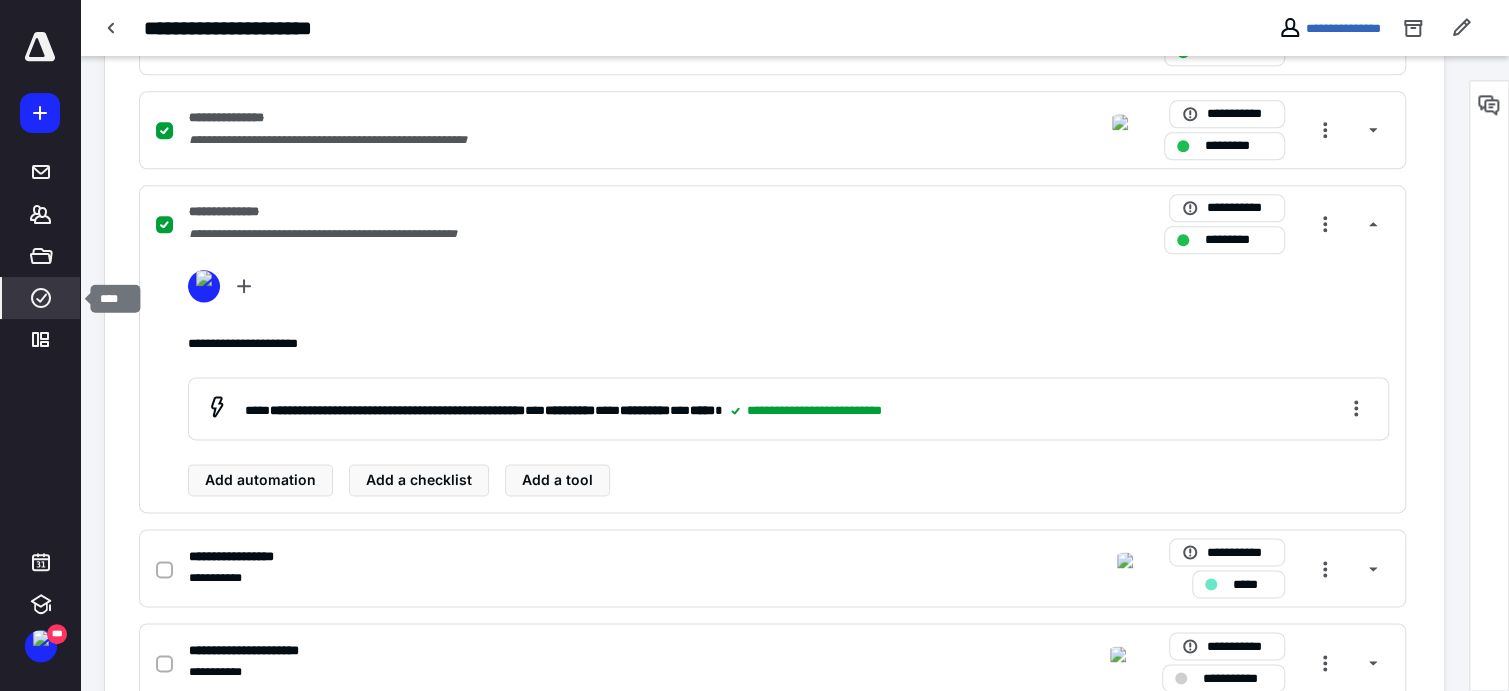 click 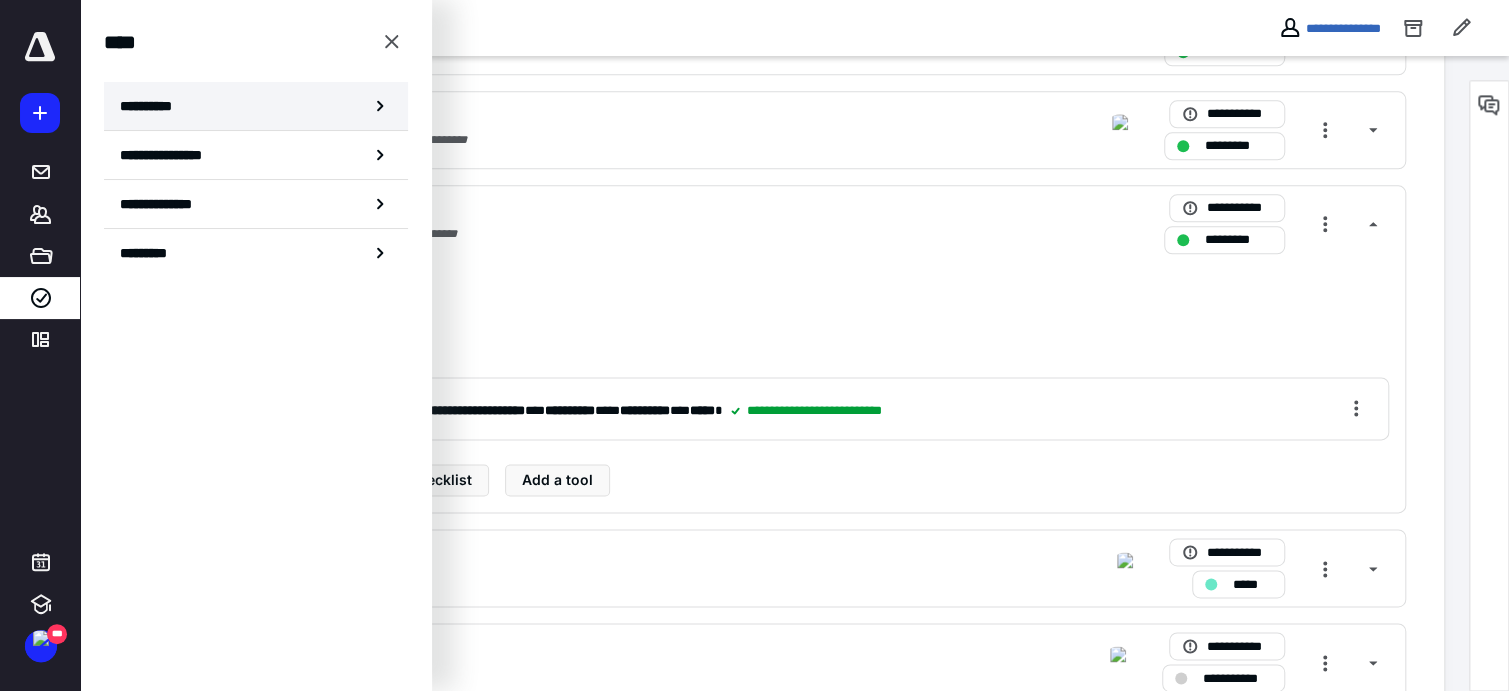 click on "**********" at bounding box center [153, 106] 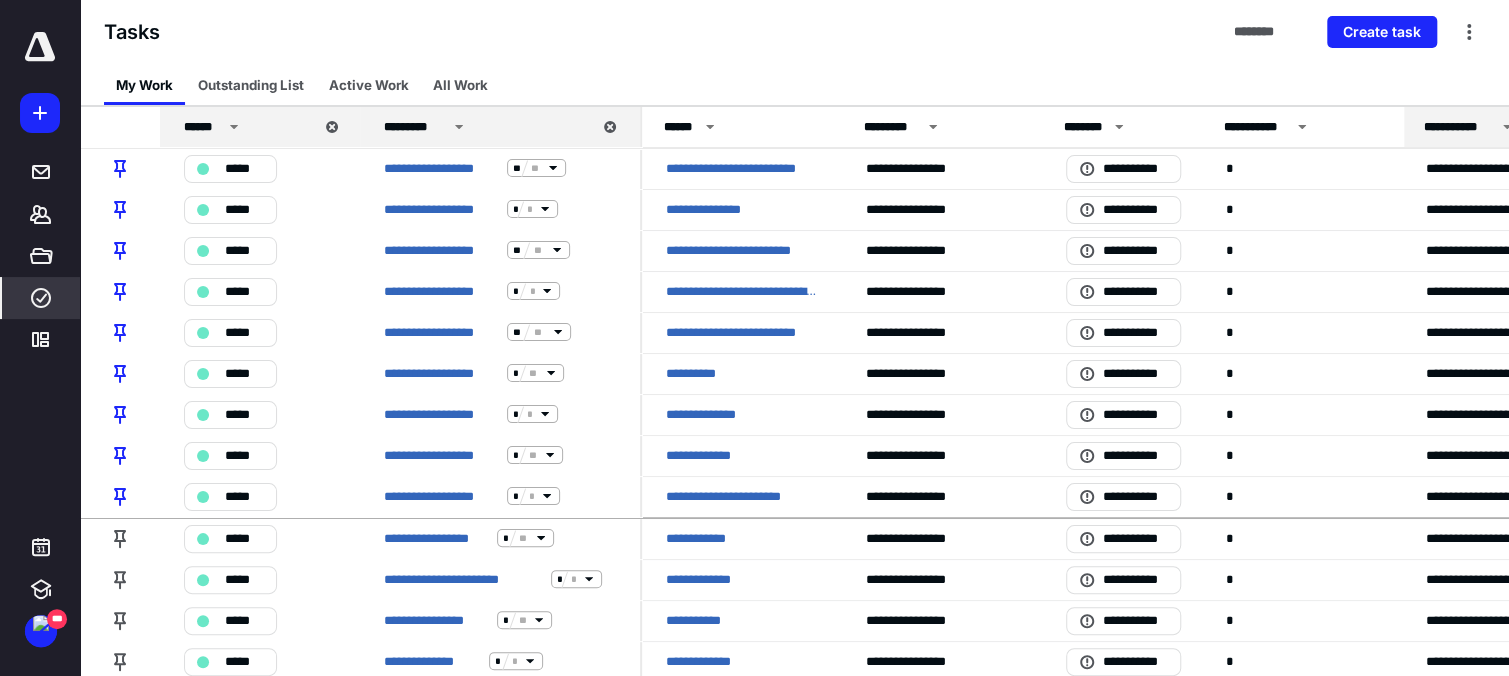 scroll, scrollTop: 399, scrollLeft: 0, axis: vertical 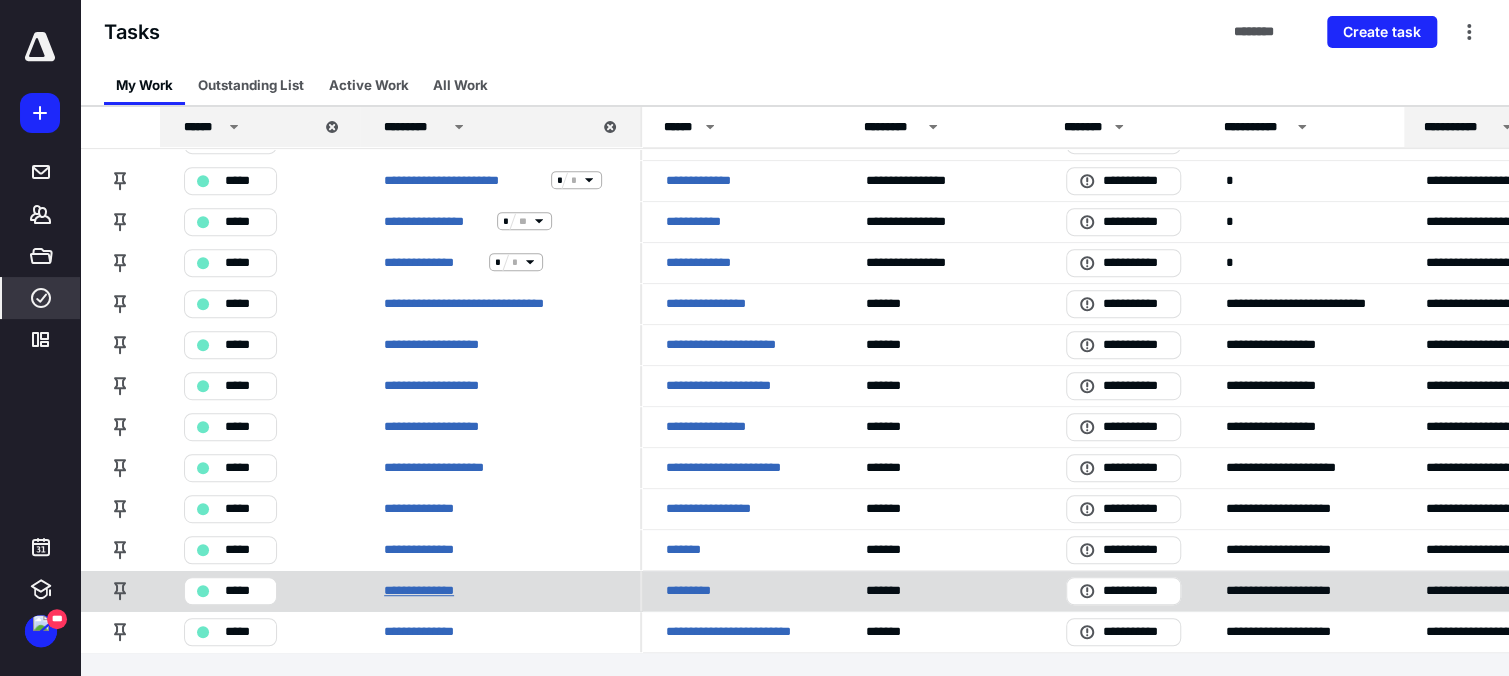 click on "**********" at bounding box center [426, 590] 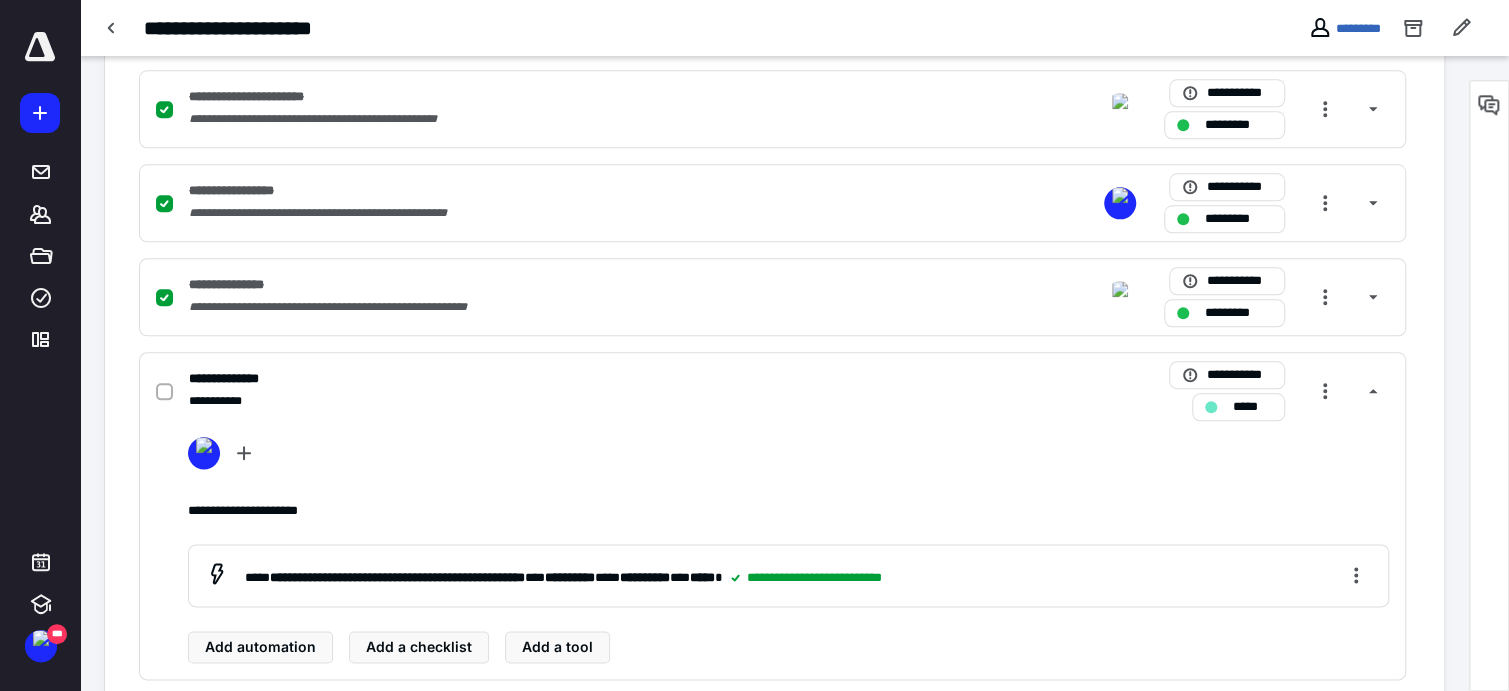 scroll, scrollTop: 1333, scrollLeft: 0, axis: vertical 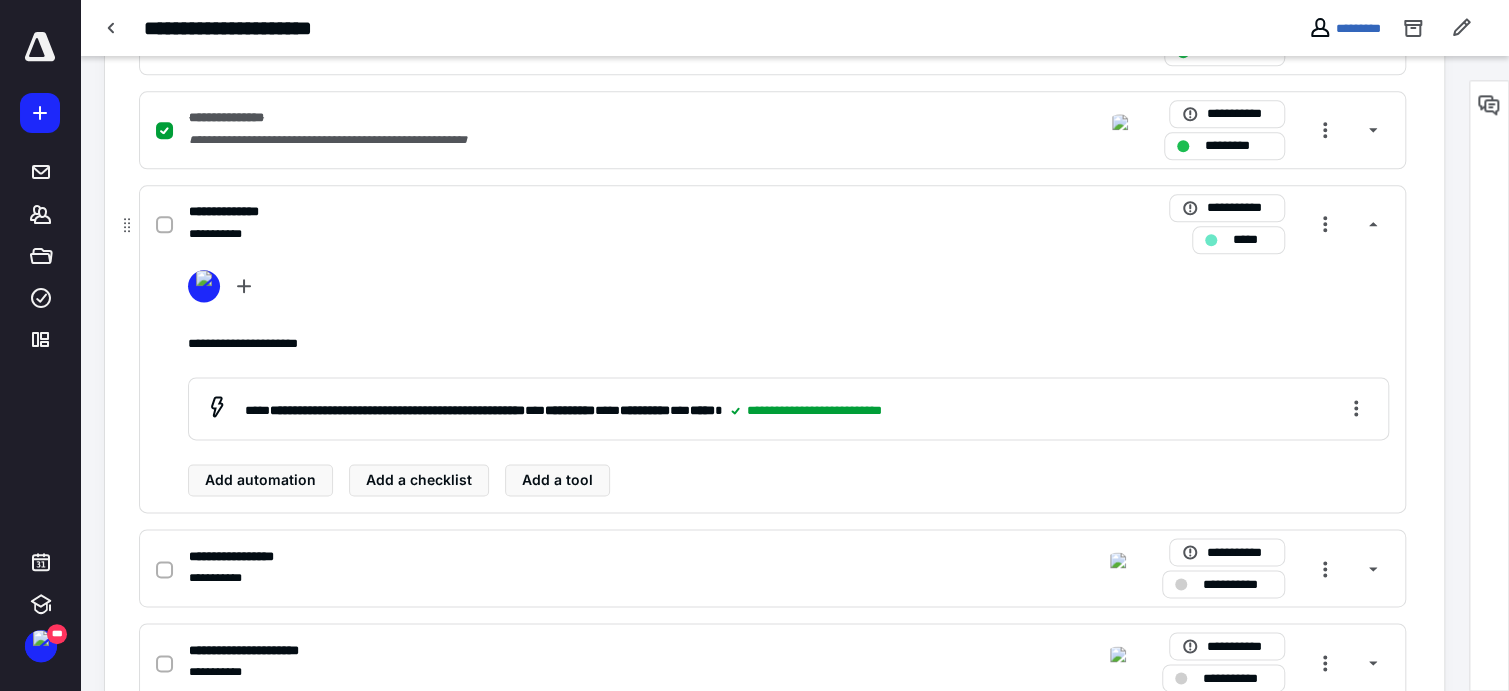click 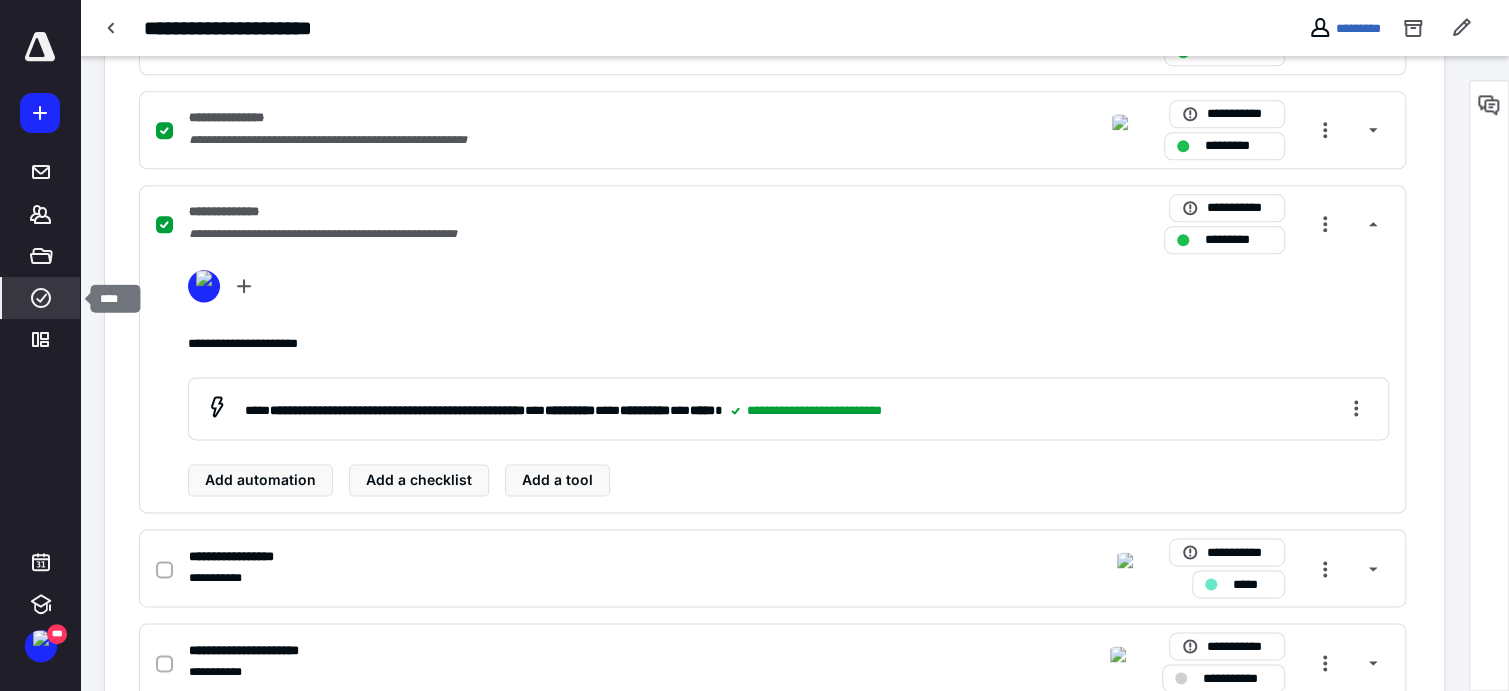 click 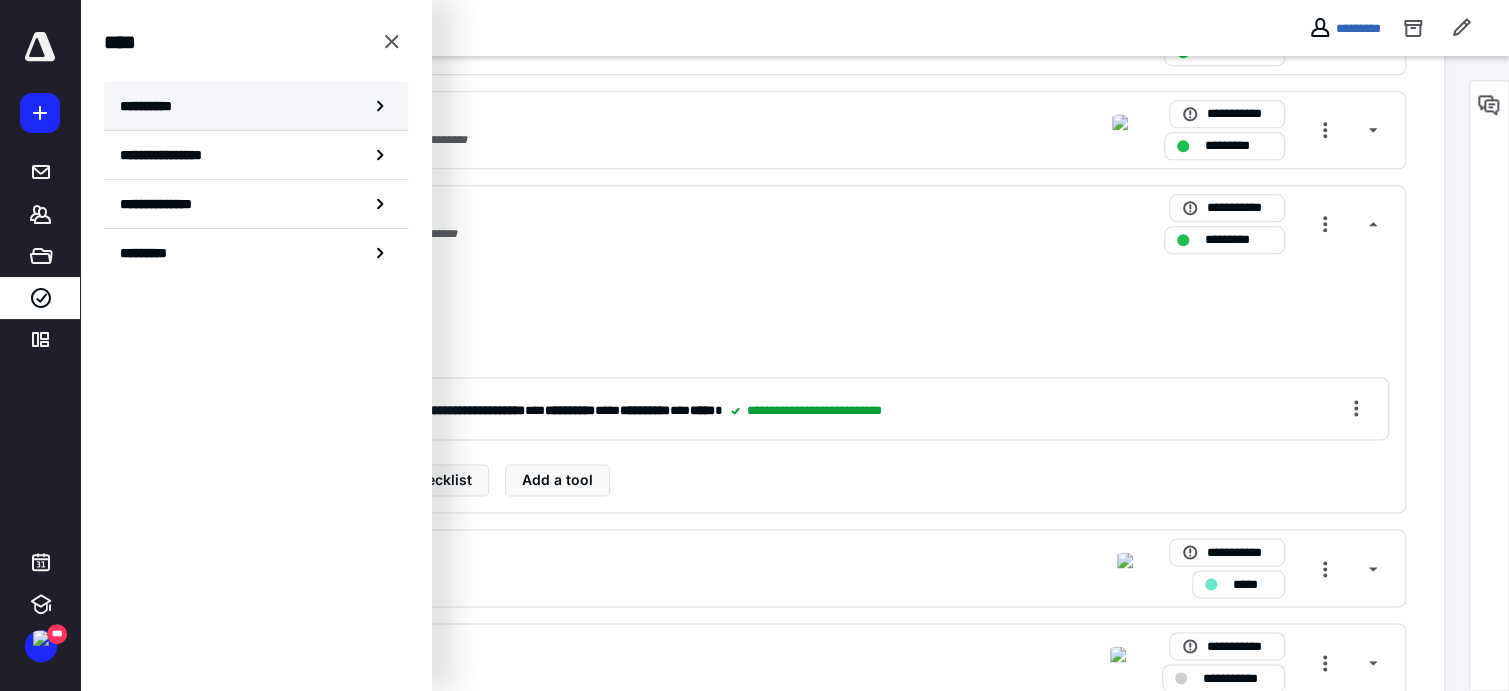 click on "**********" at bounding box center [256, 106] 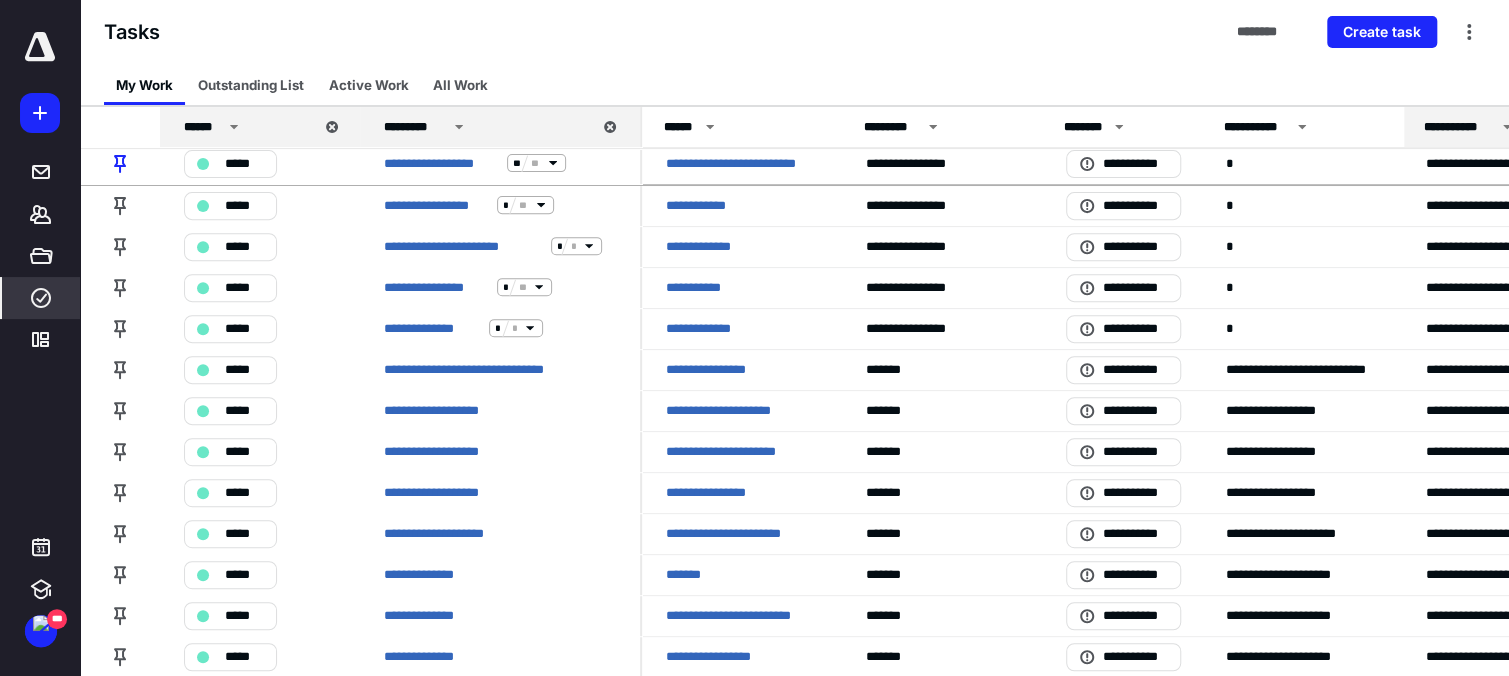 scroll, scrollTop: 357, scrollLeft: 0, axis: vertical 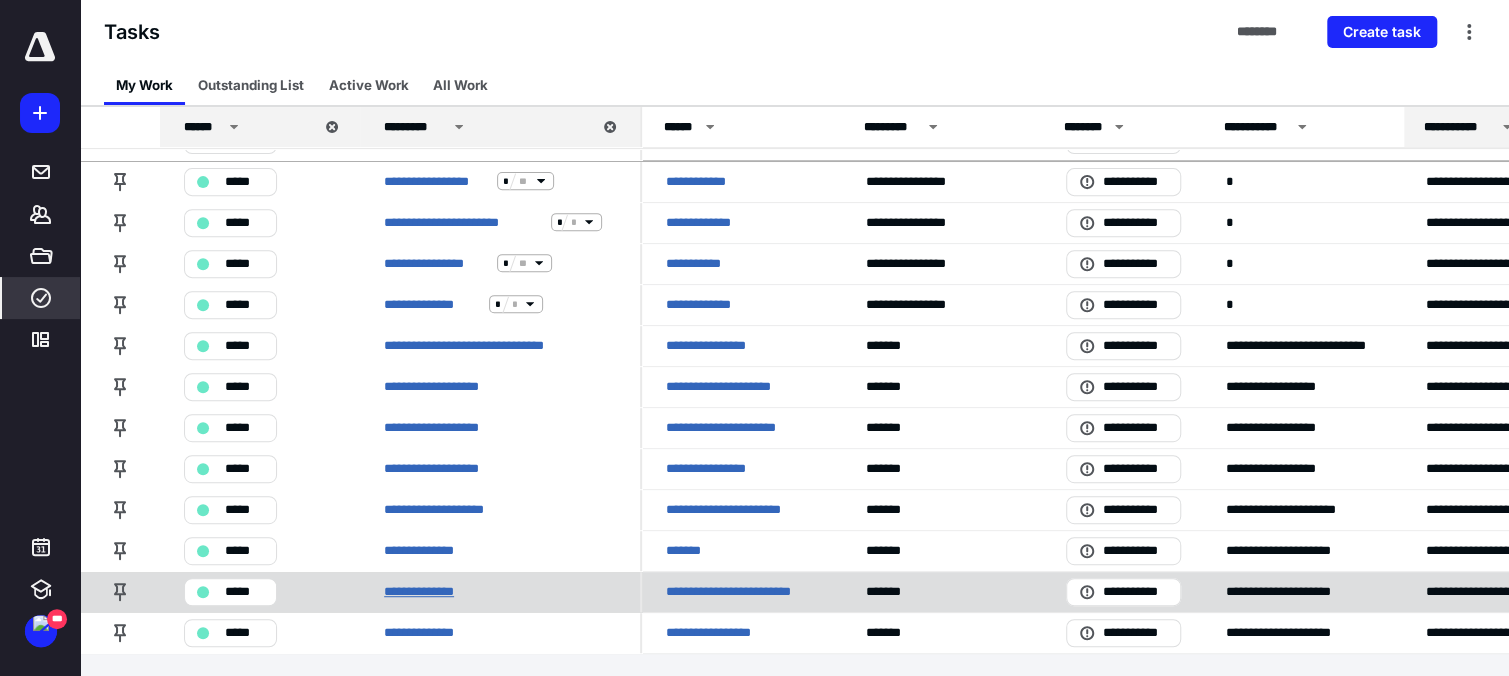 click on "**********" at bounding box center [426, 591] 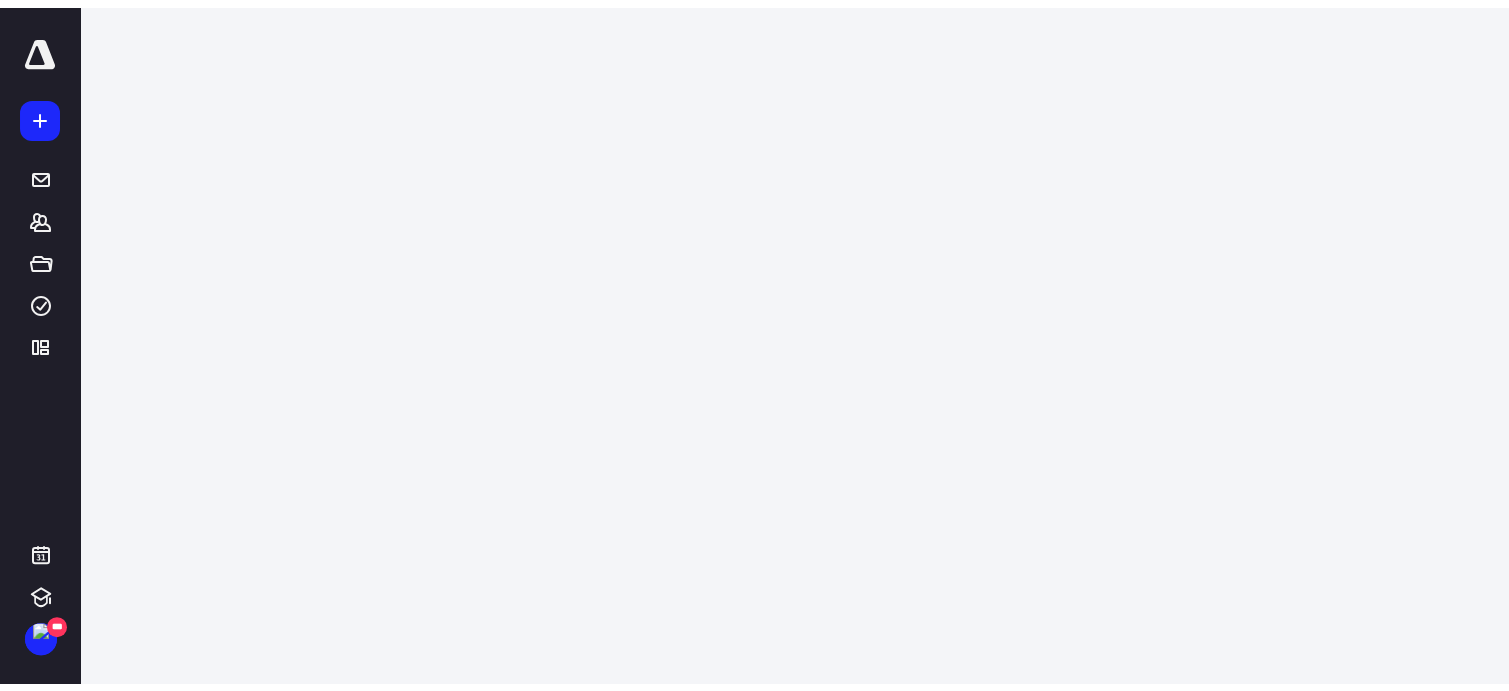 scroll, scrollTop: 0, scrollLeft: 0, axis: both 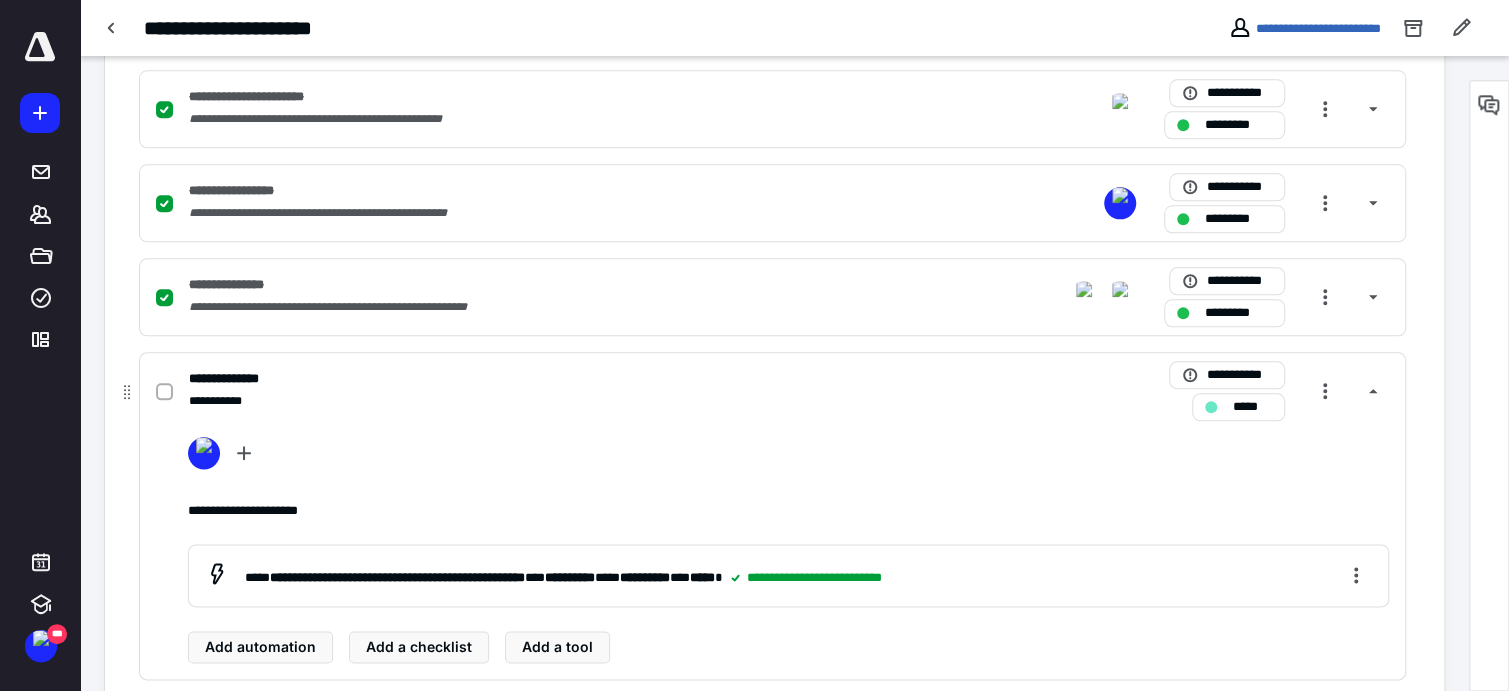 click 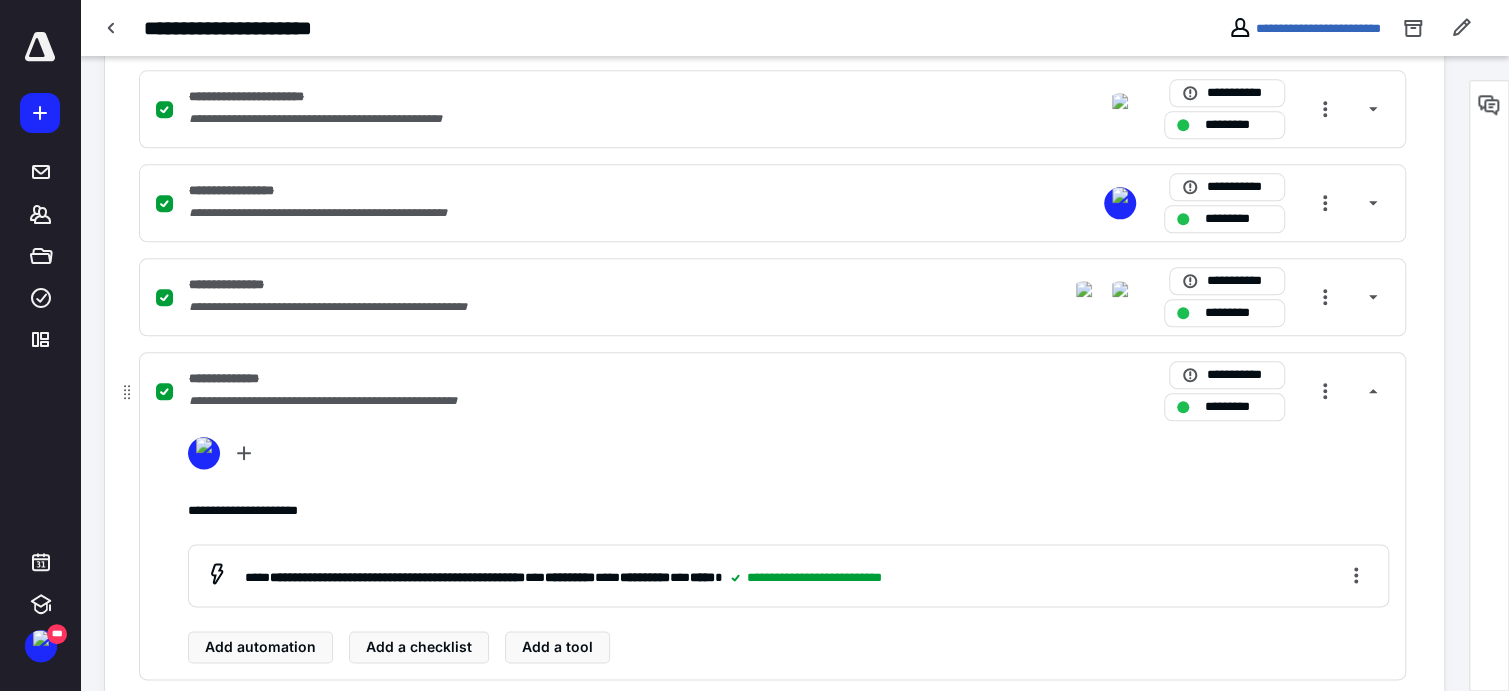 scroll, scrollTop: 1485, scrollLeft: 0, axis: vertical 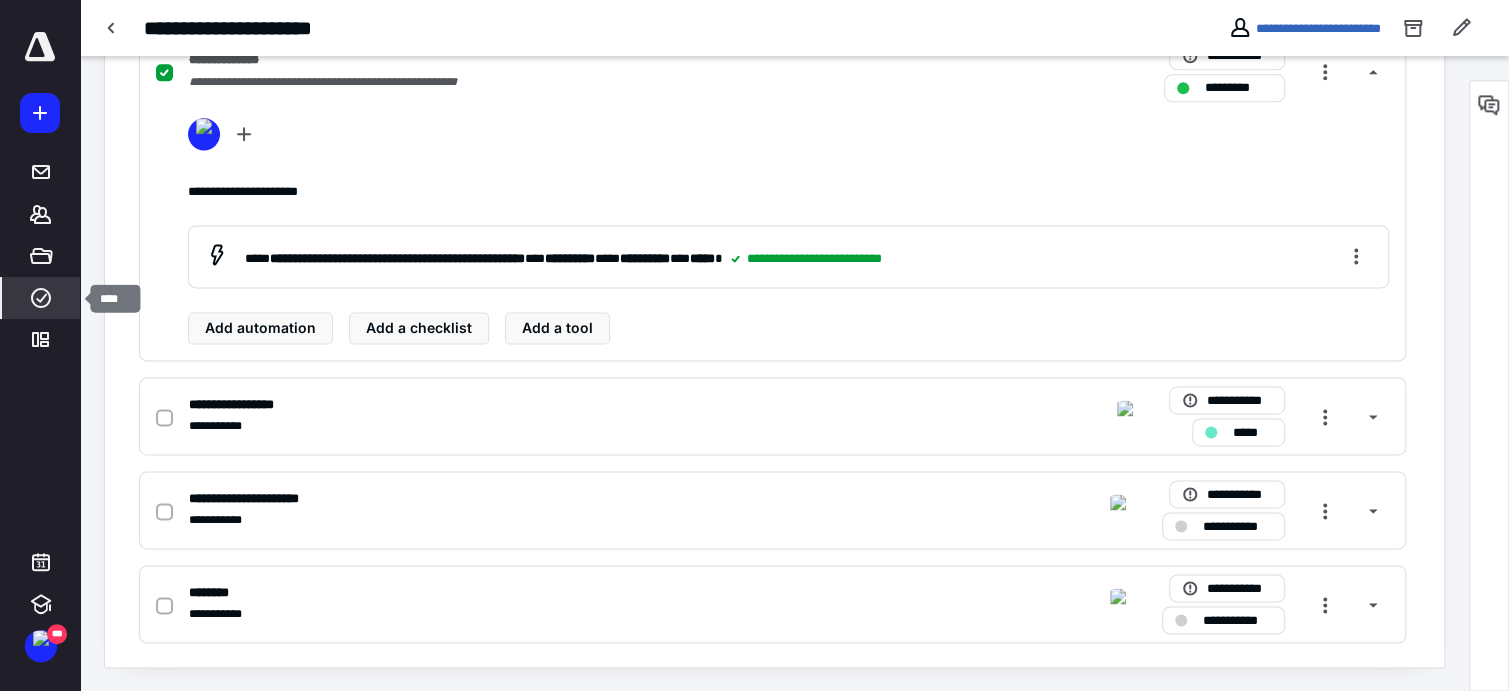 click 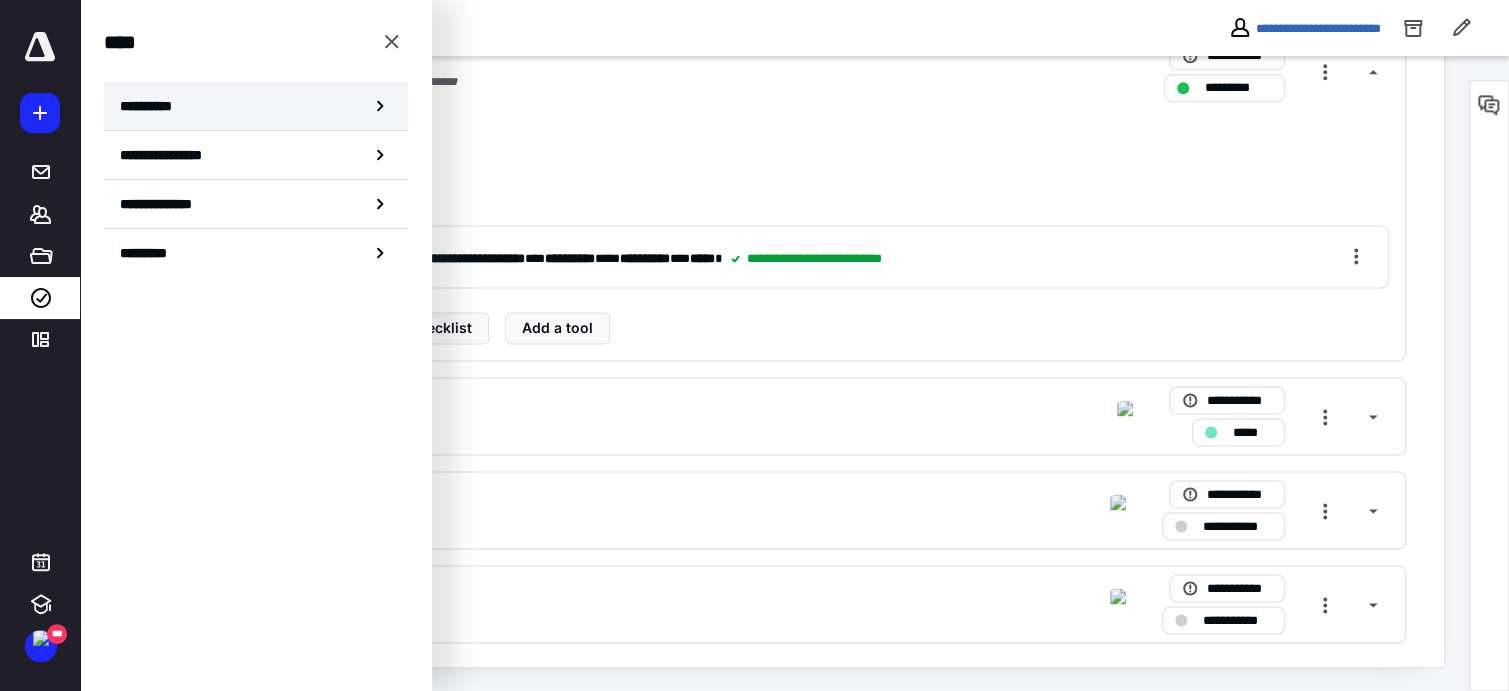 click on "**********" at bounding box center (256, 106) 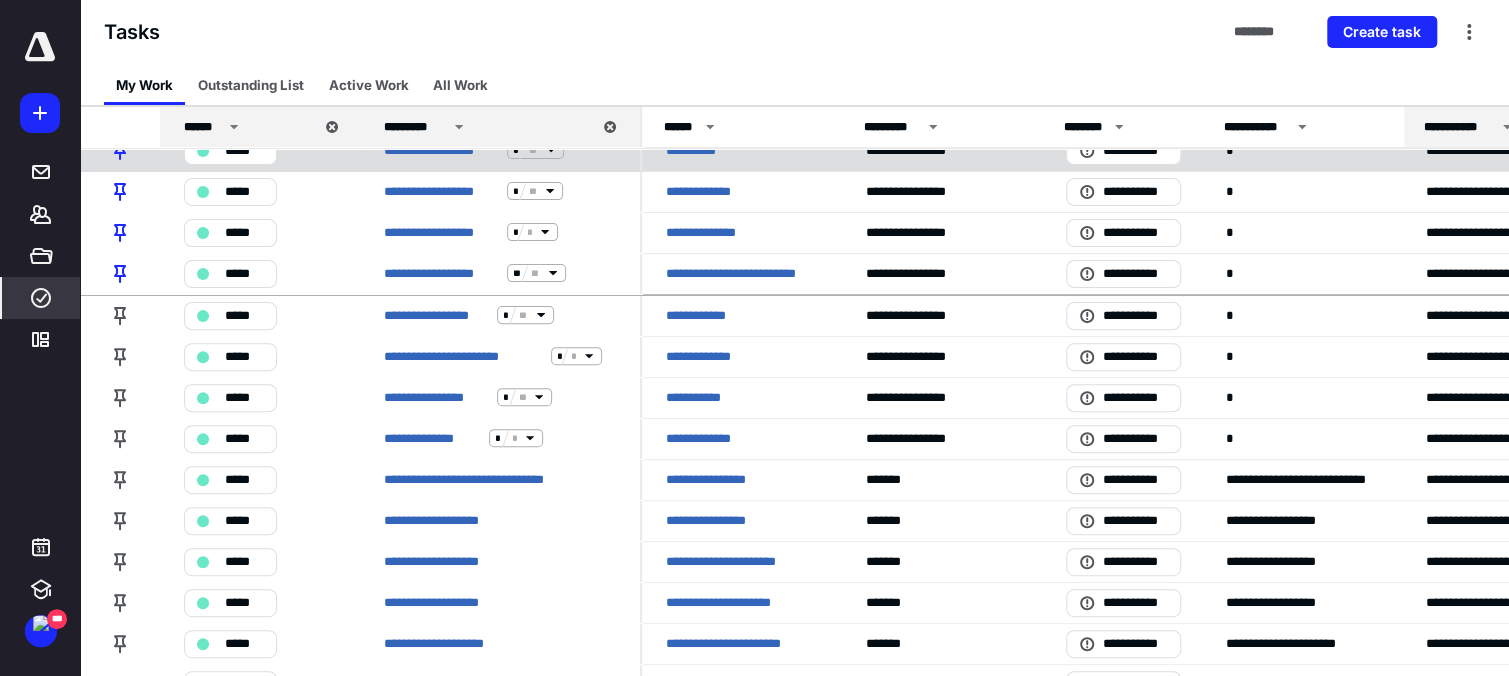 scroll, scrollTop: 317, scrollLeft: 0, axis: vertical 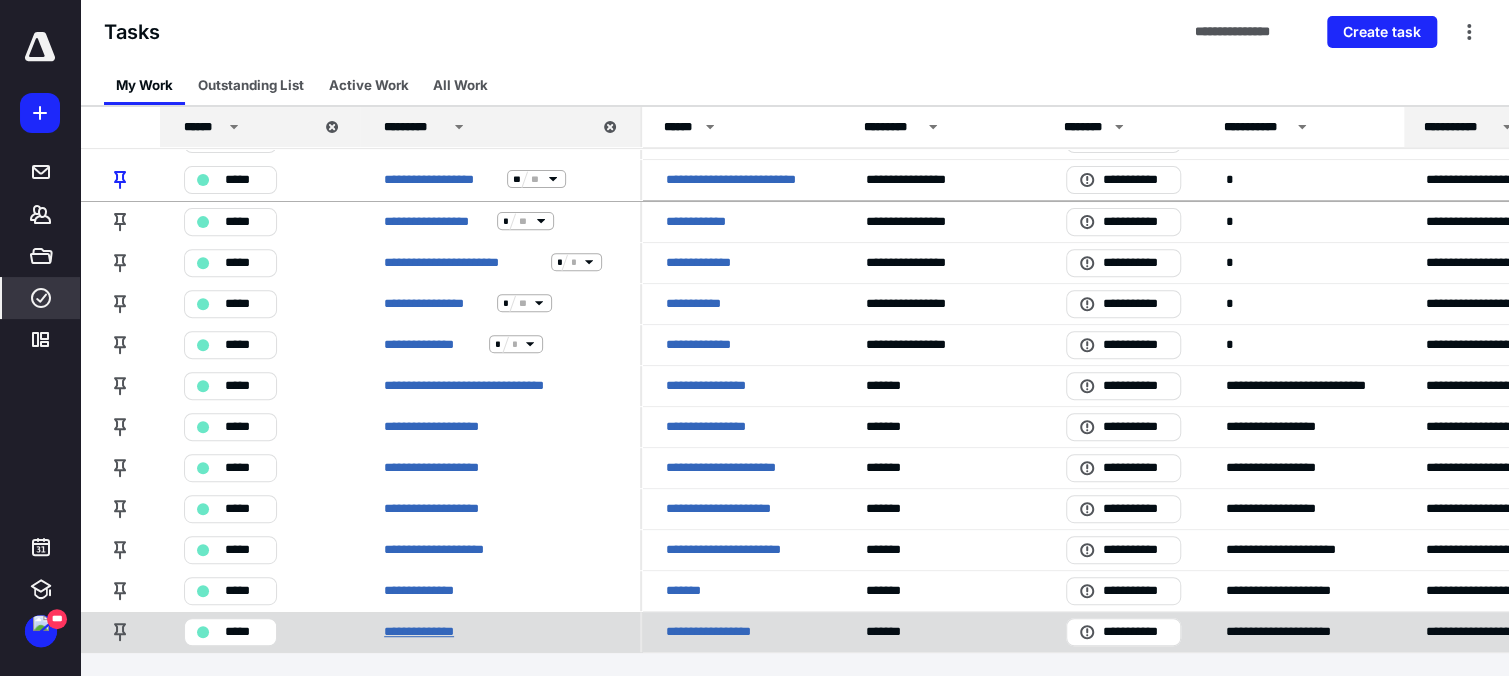 click on "**********" at bounding box center [426, 631] 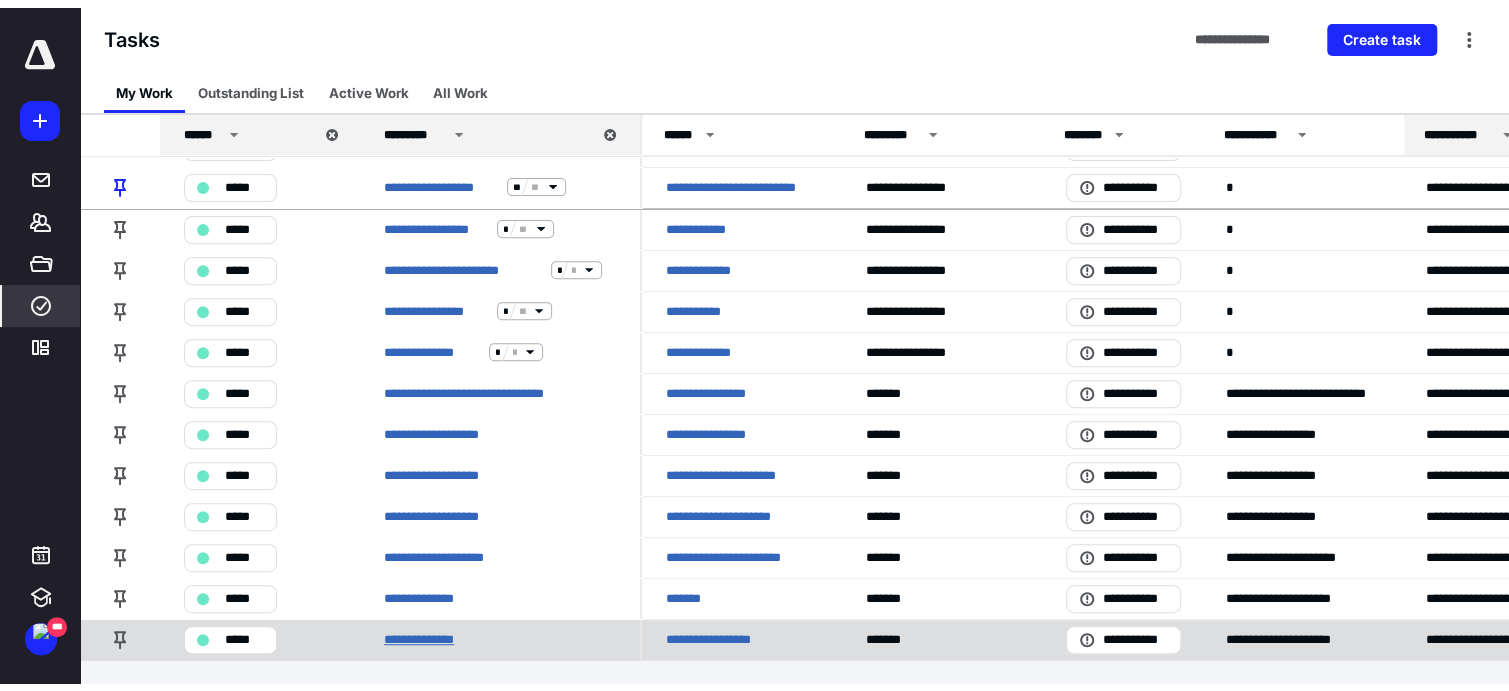scroll, scrollTop: 0, scrollLeft: 0, axis: both 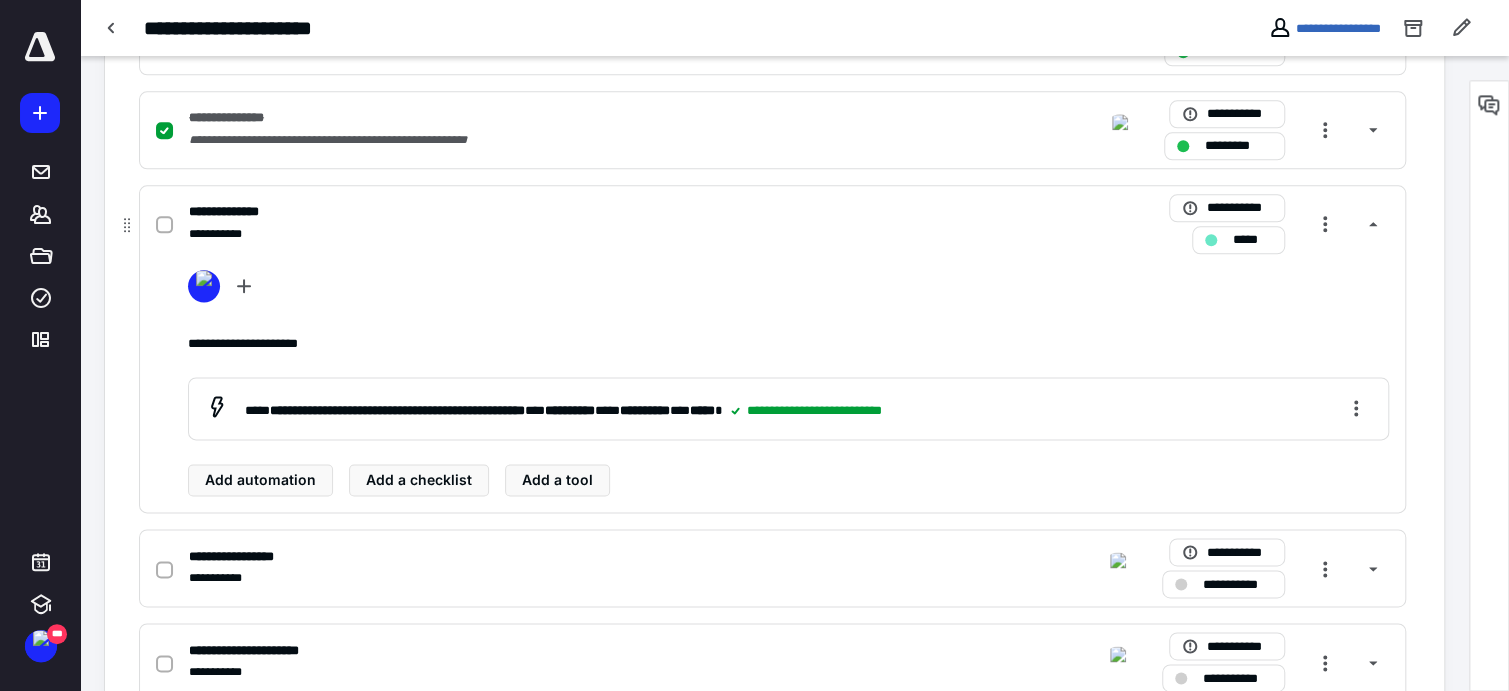 click at bounding box center [164, 225] 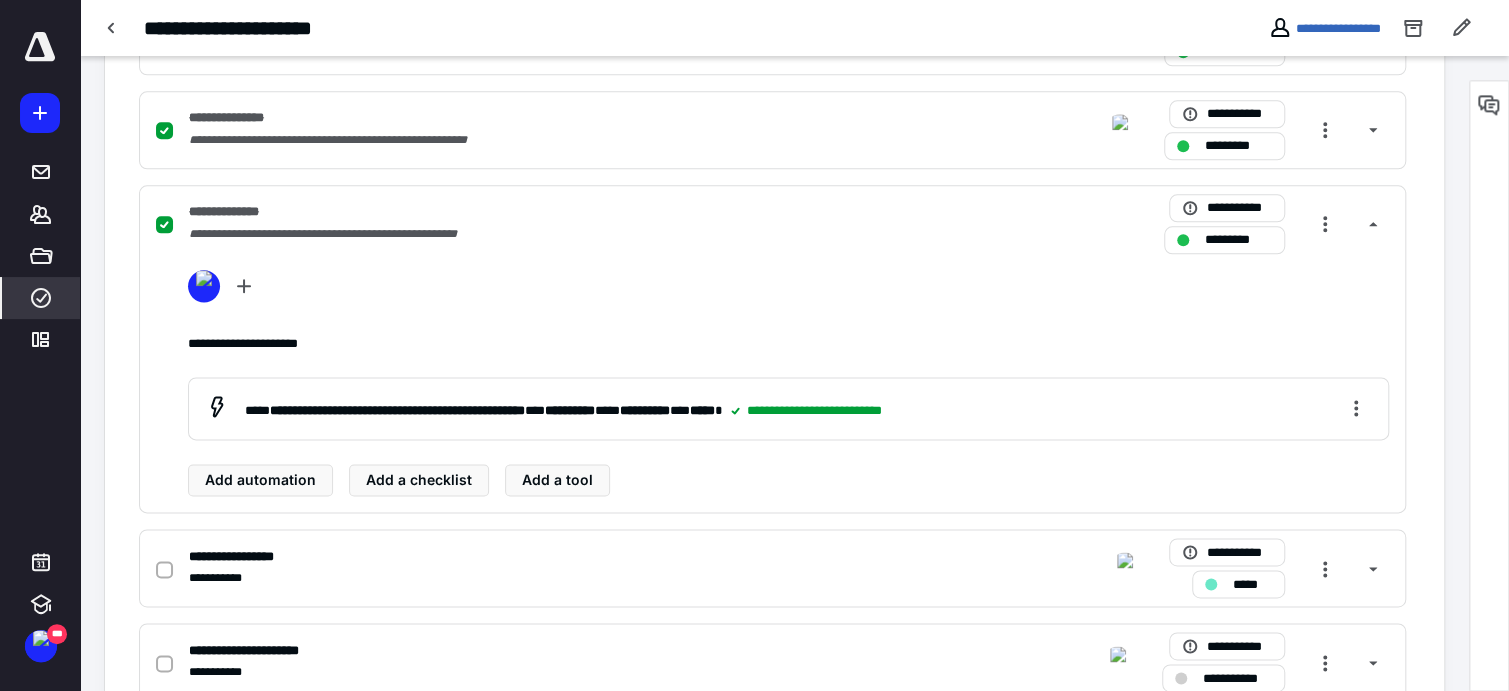click 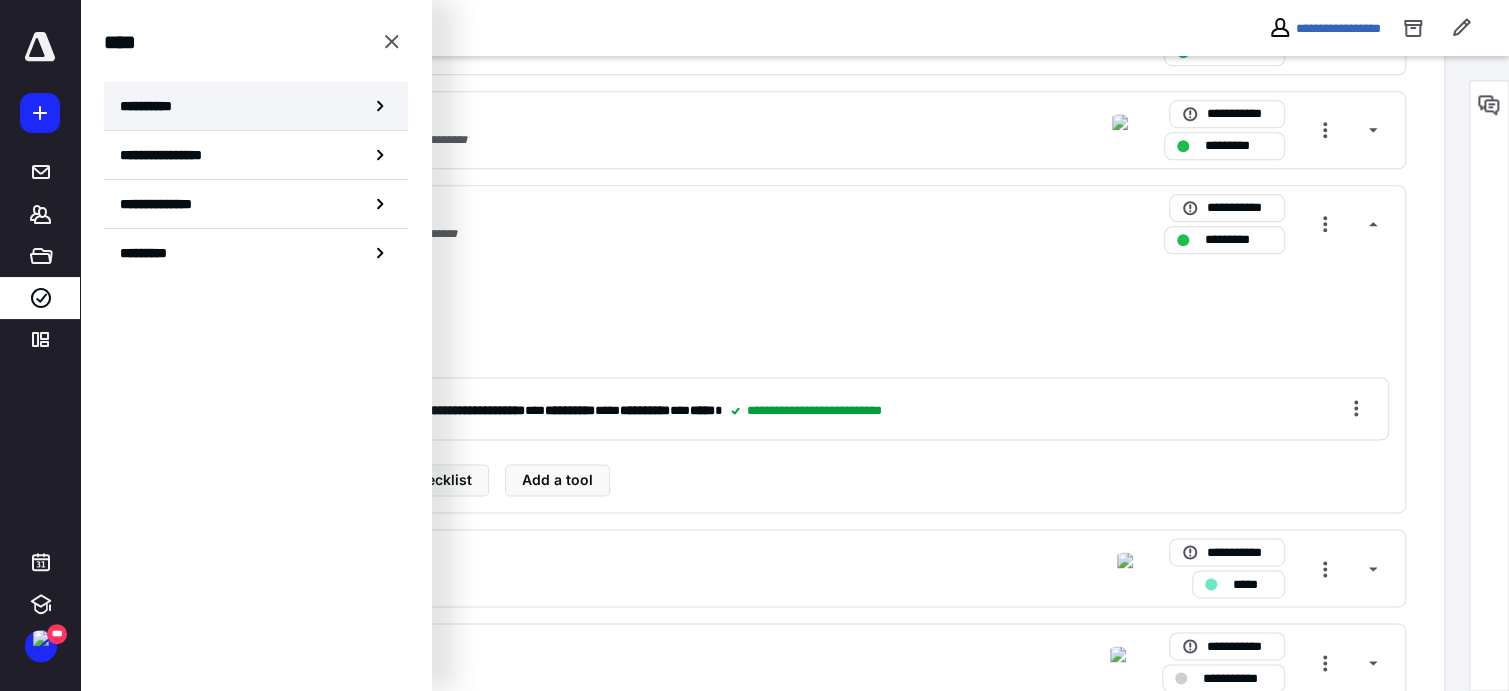 click on "**********" at bounding box center (153, 106) 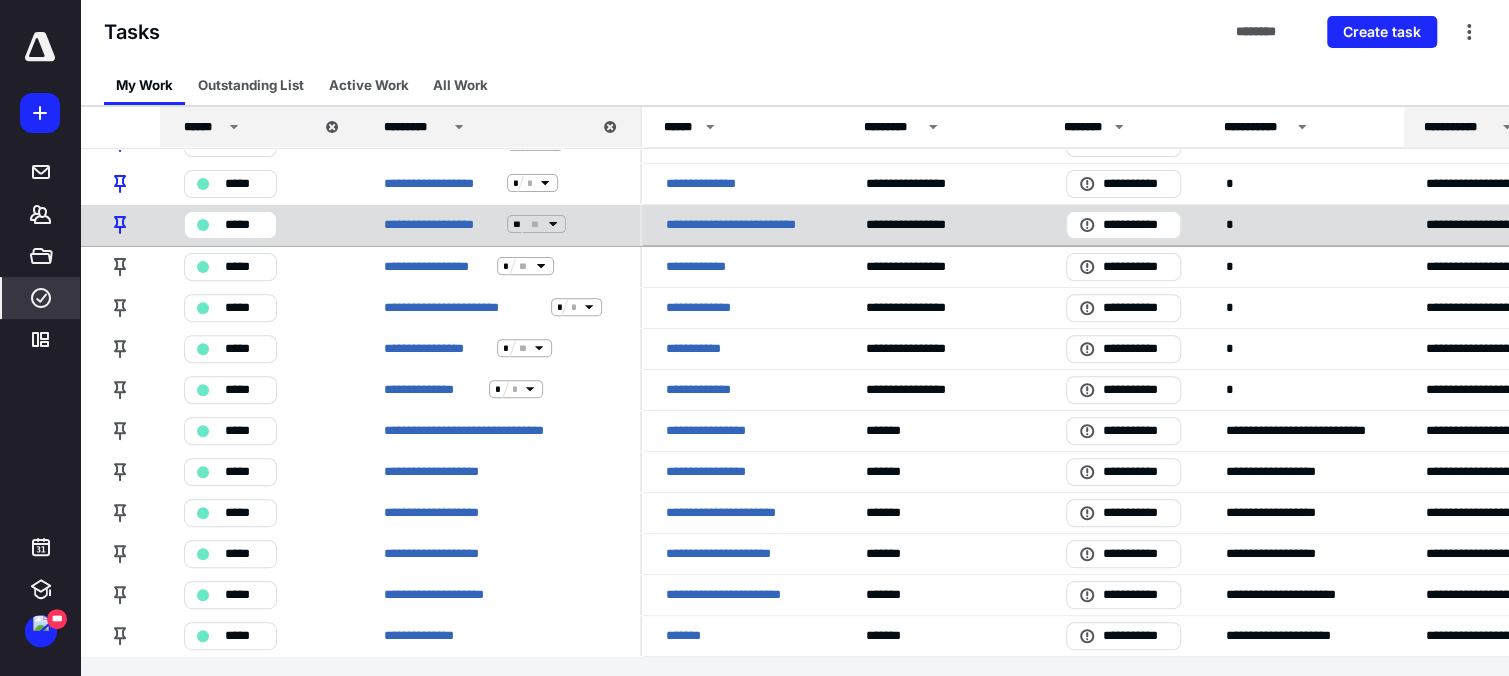 scroll, scrollTop: 275, scrollLeft: 0, axis: vertical 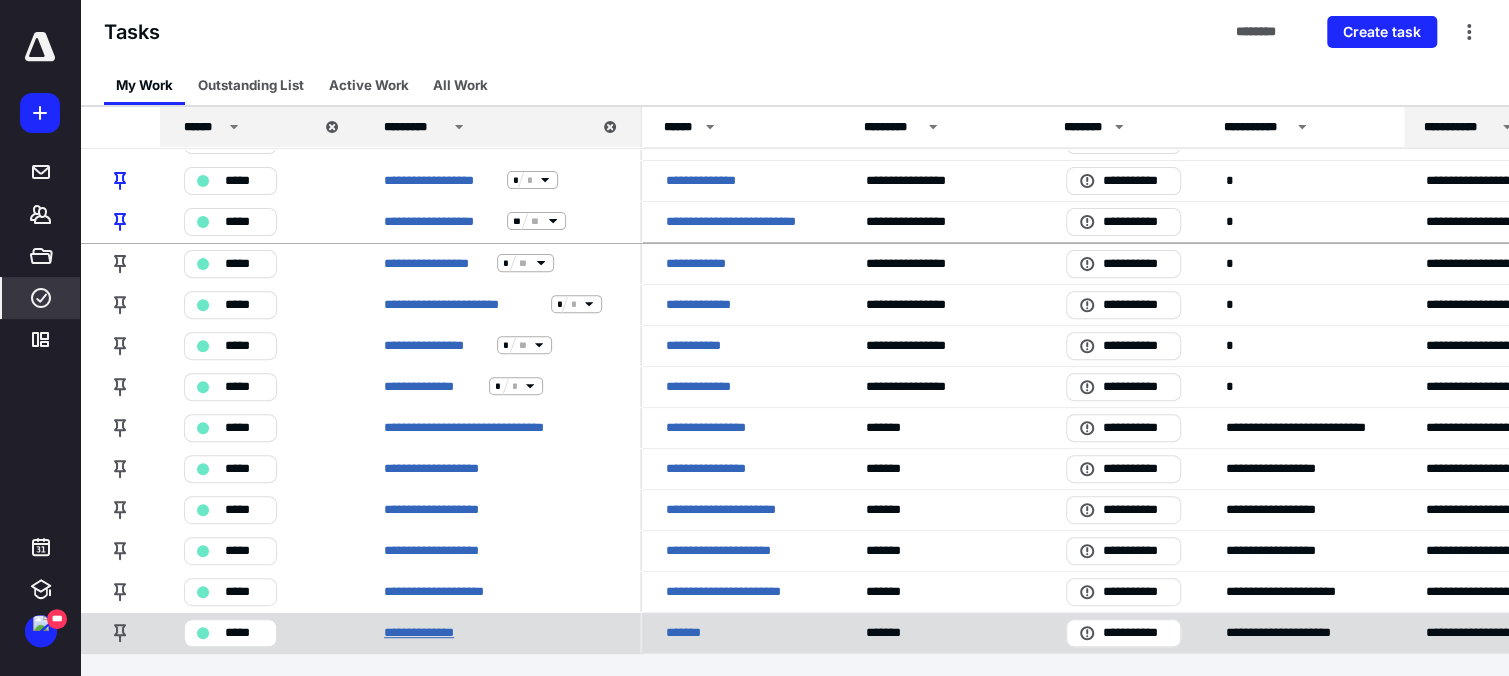 click on "**********" at bounding box center [426, 632] 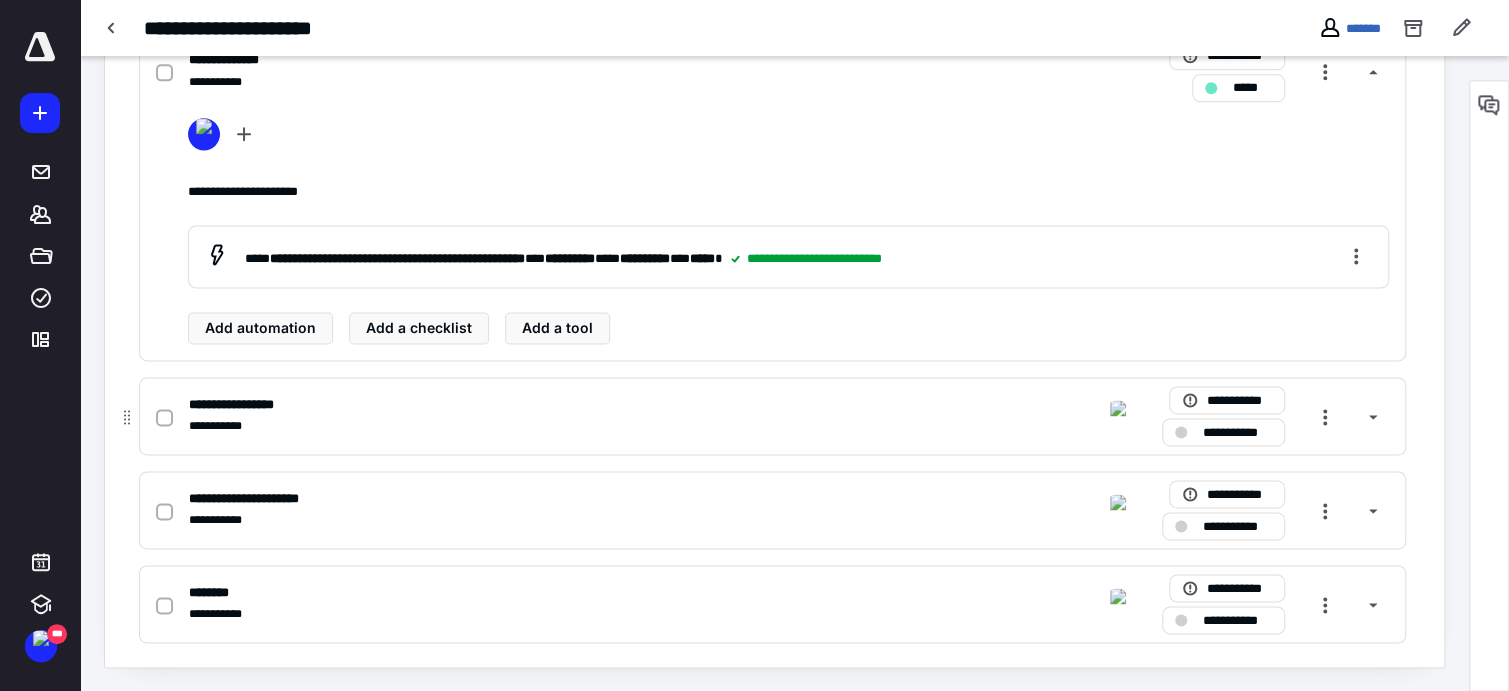 scroll, scrollTop: 1319, scrollLeft: 0, axis: vertical 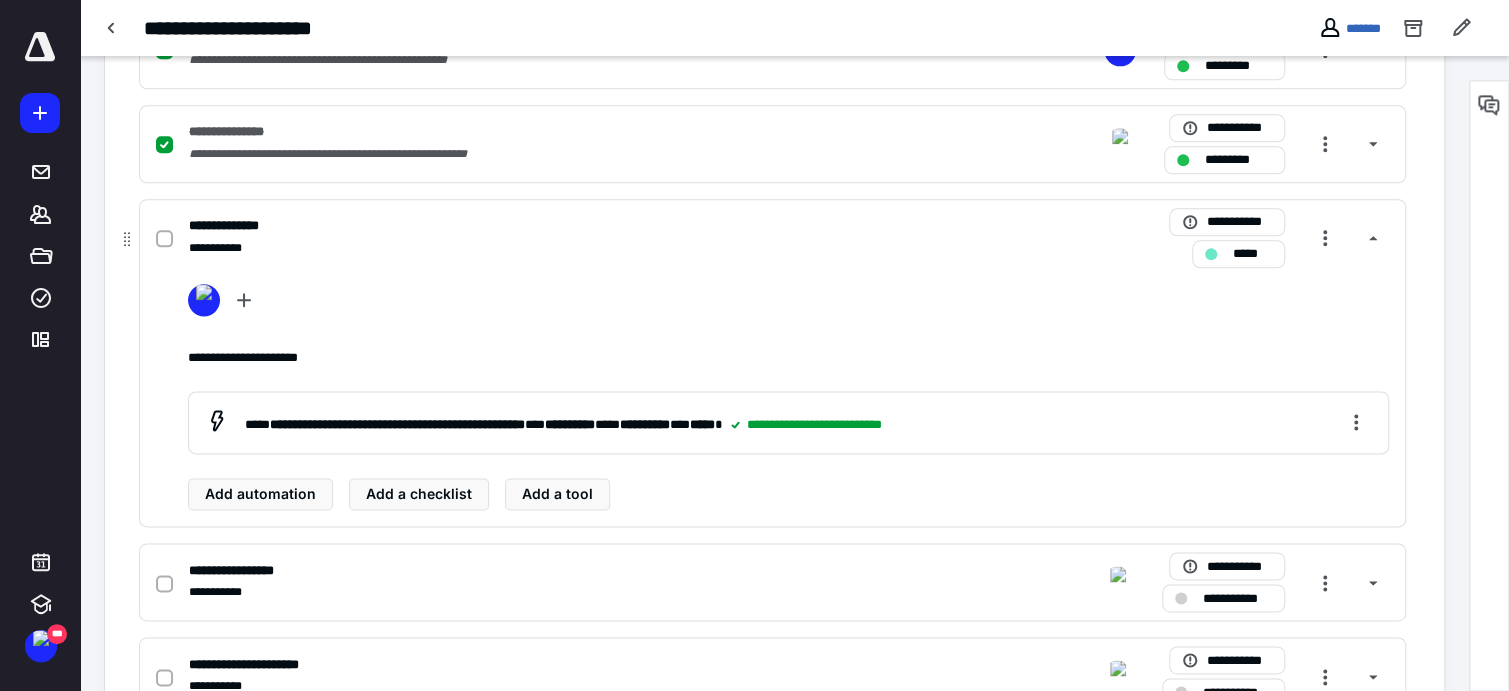 click 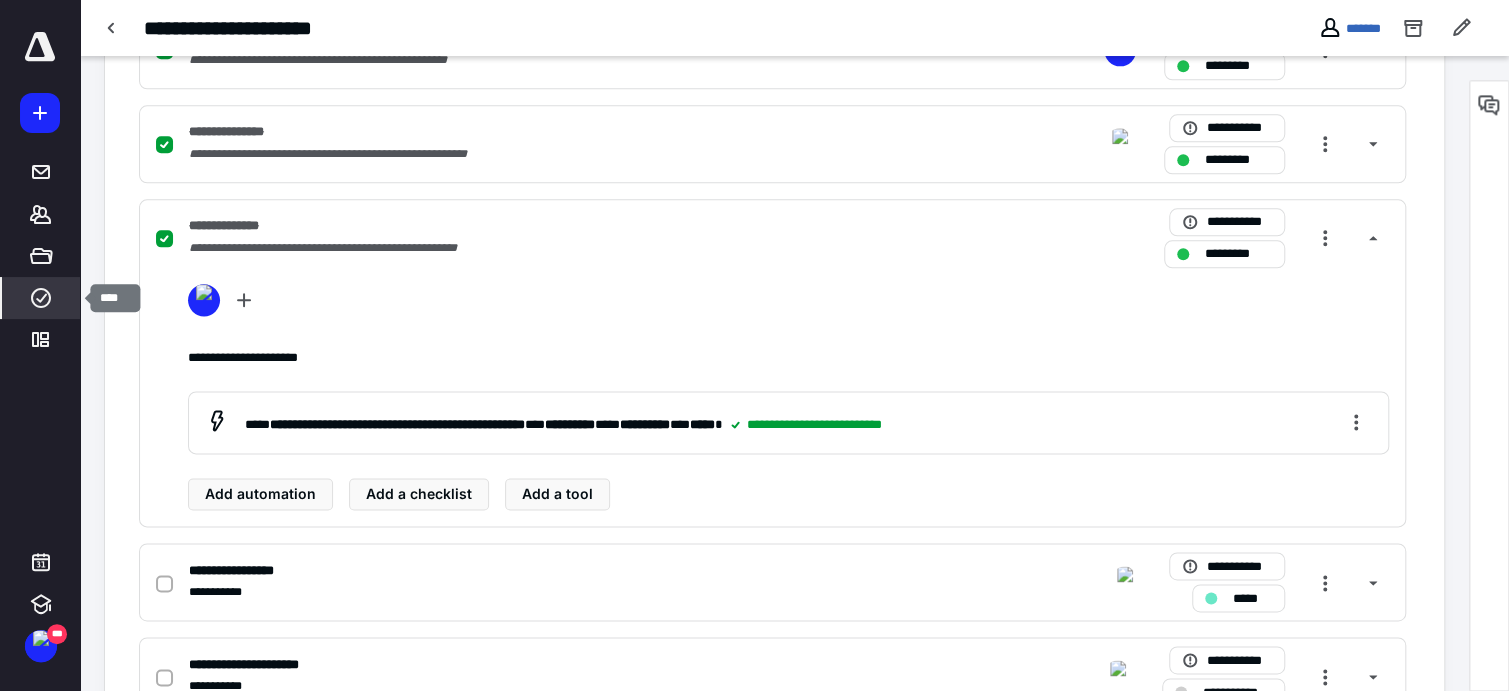 click on "****" at bounding box center [41, 298] 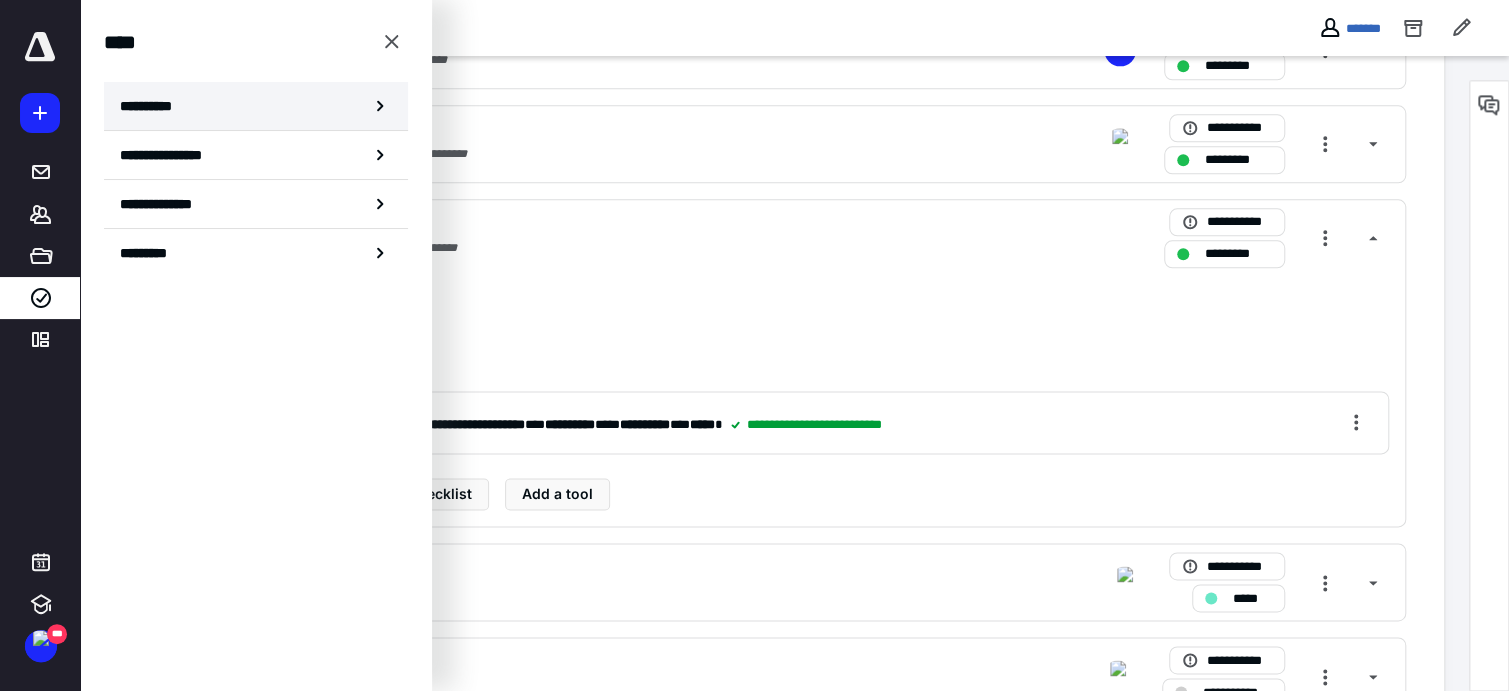 click on "**********" at bounding box center (256, 106) 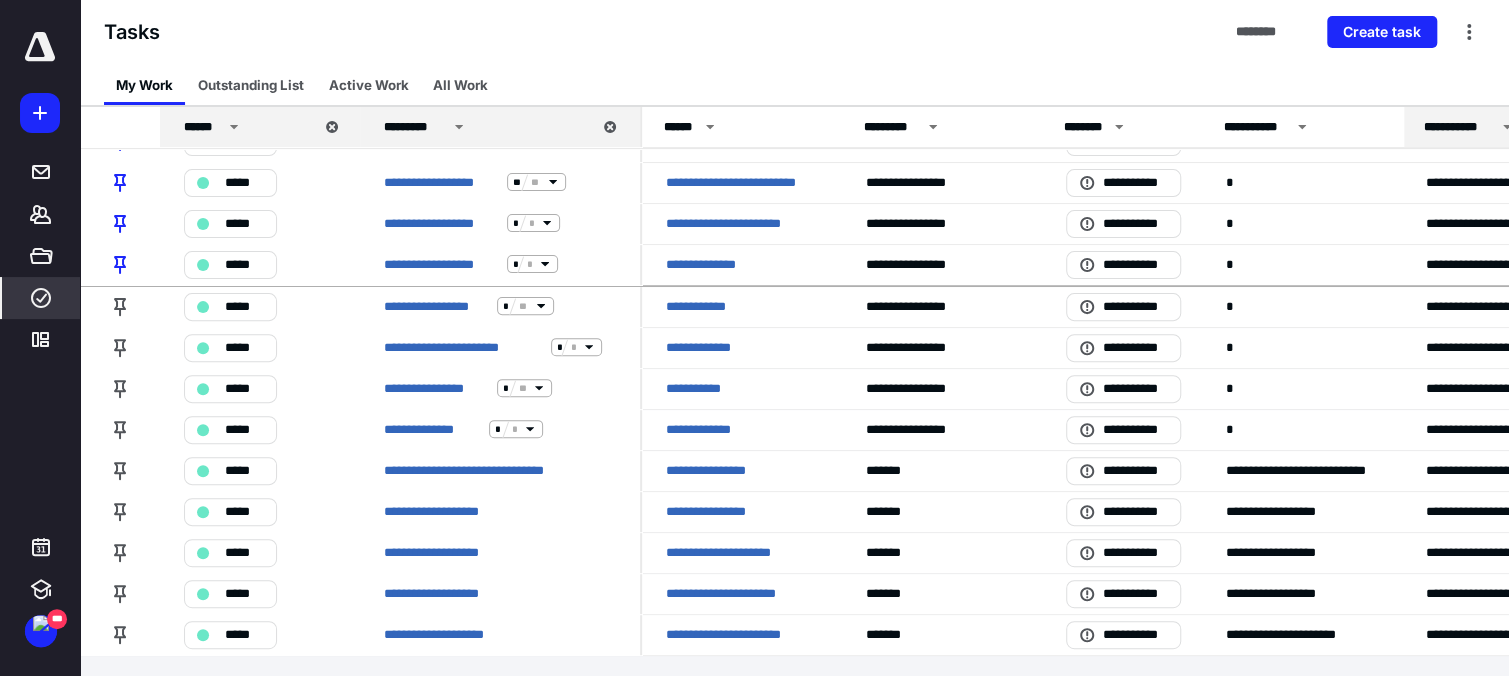 scroll, scrollTop: 234, scrollLeft: 0, axis: vertical 